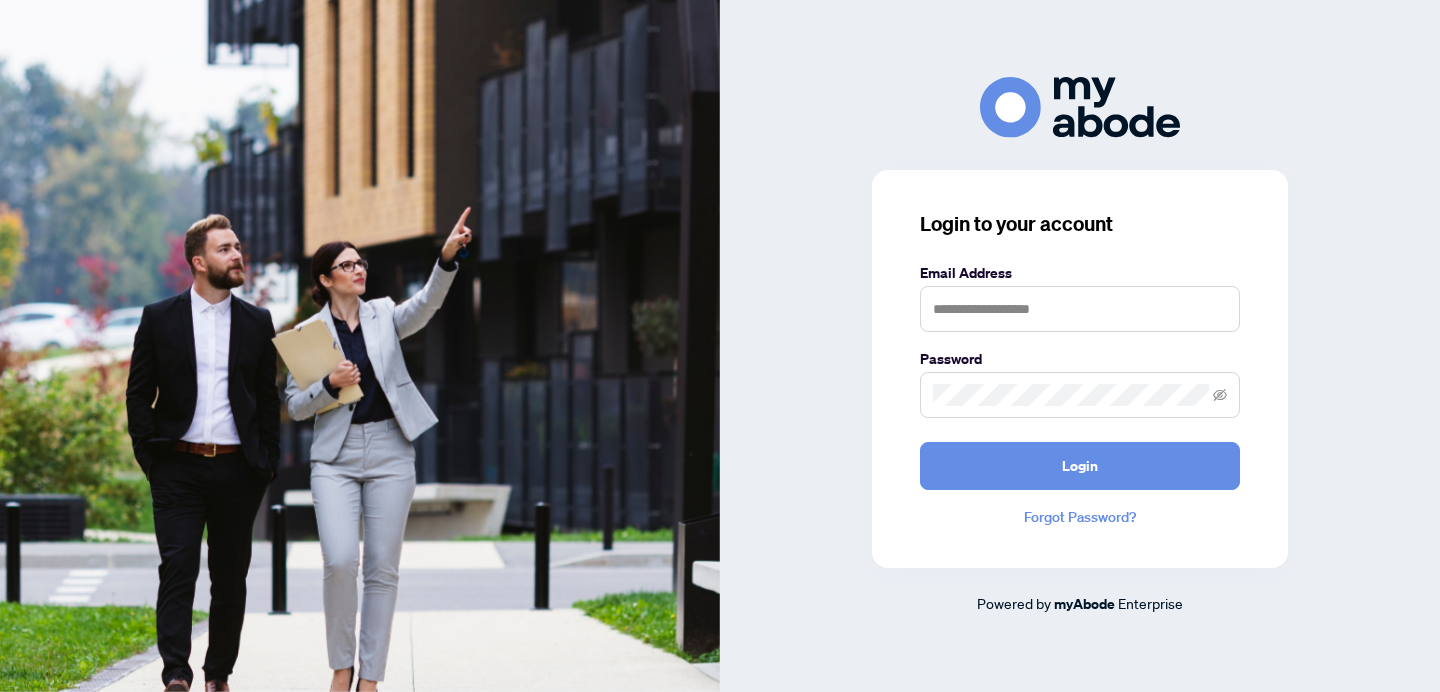 scroll, scrollTop: 0, scrollLeft: 0, axis: both 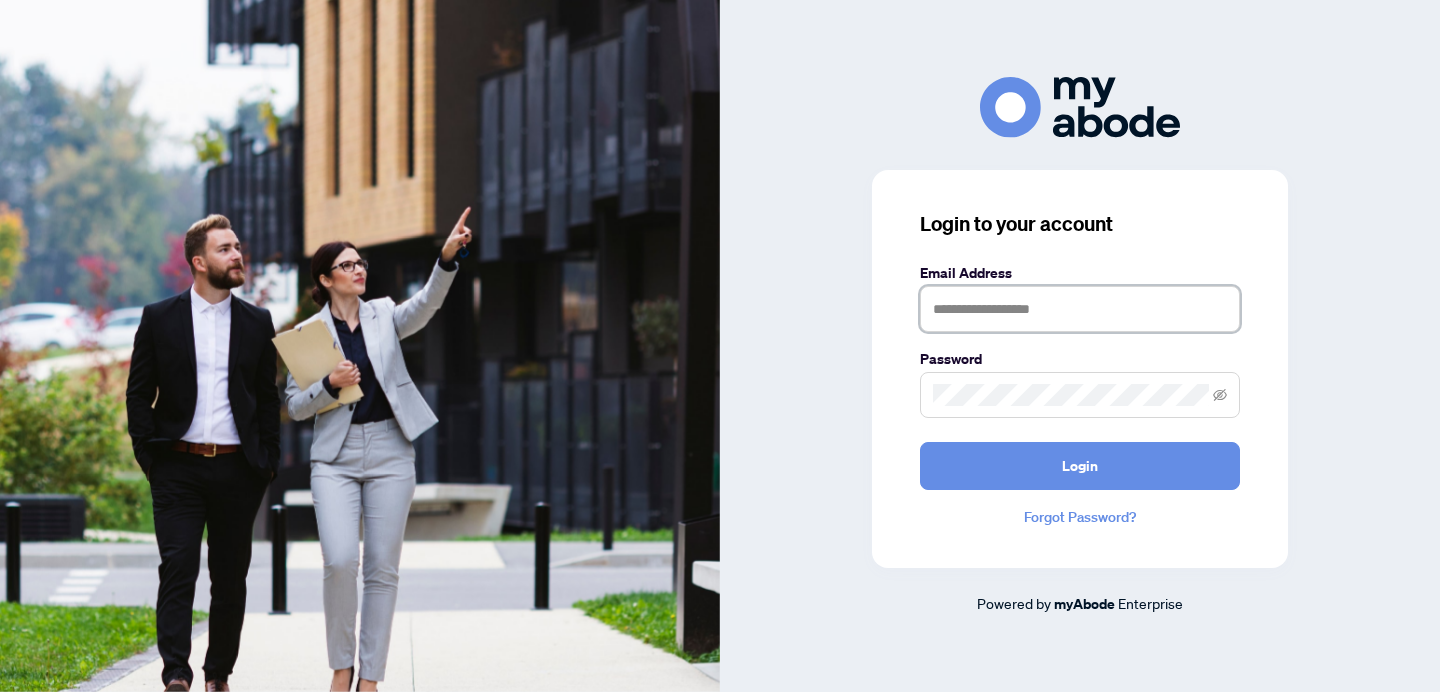 click at bounding box center [1080, 309] 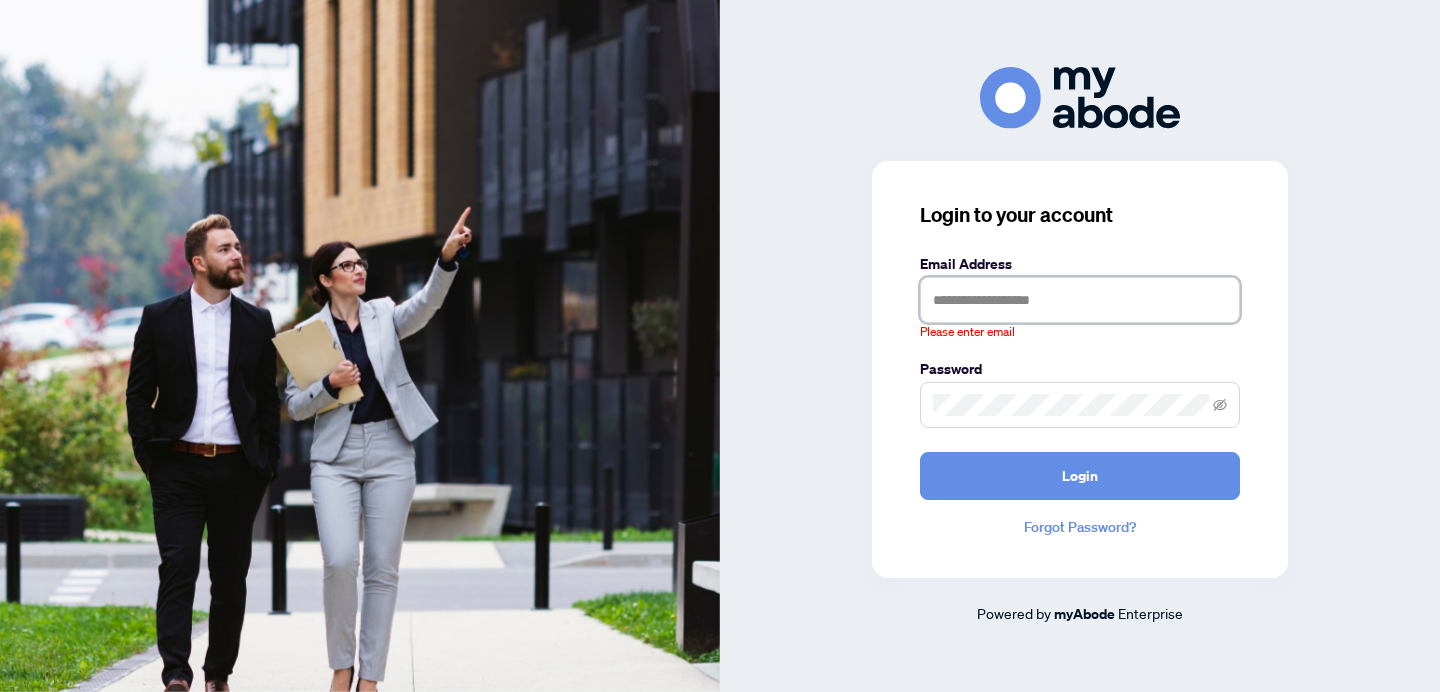 type on "**********" 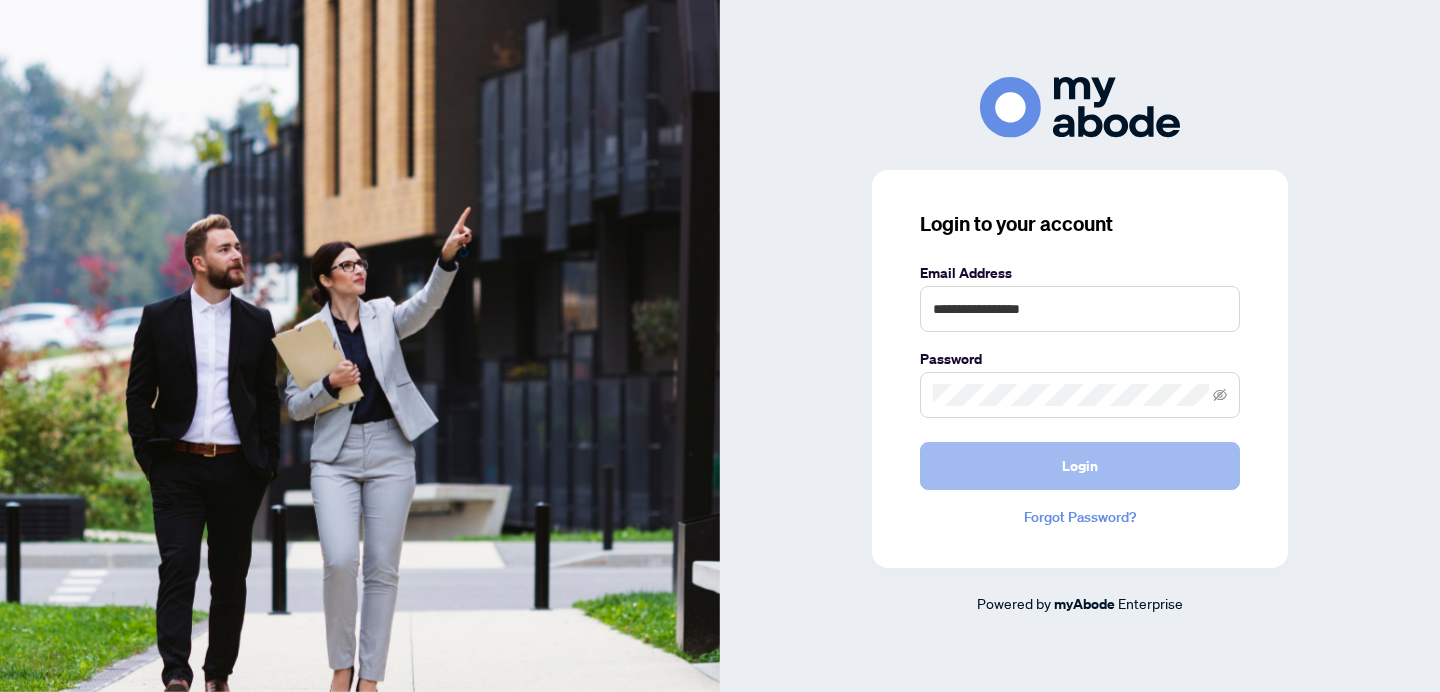 click on "Login" at bounding box center [1080, 466] 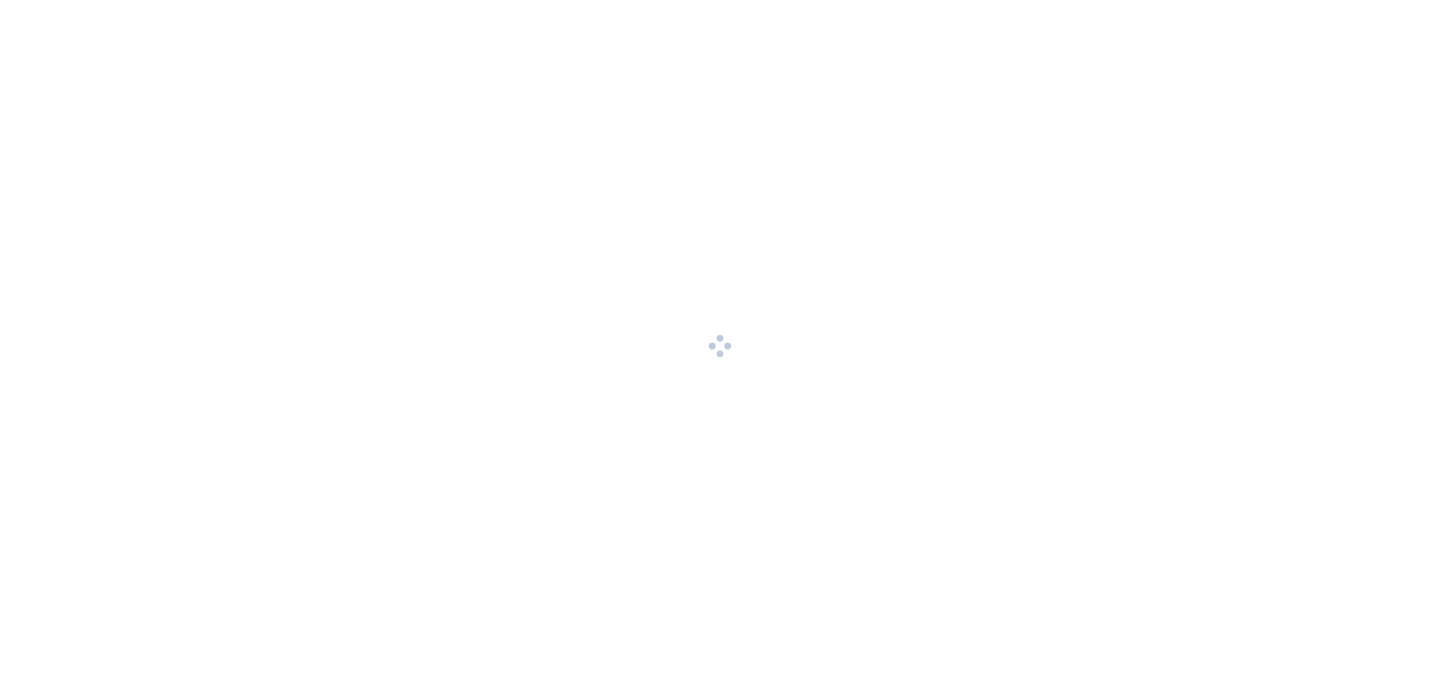 scroll, scrollTop: 0, scrollLeft: 0, axis: both 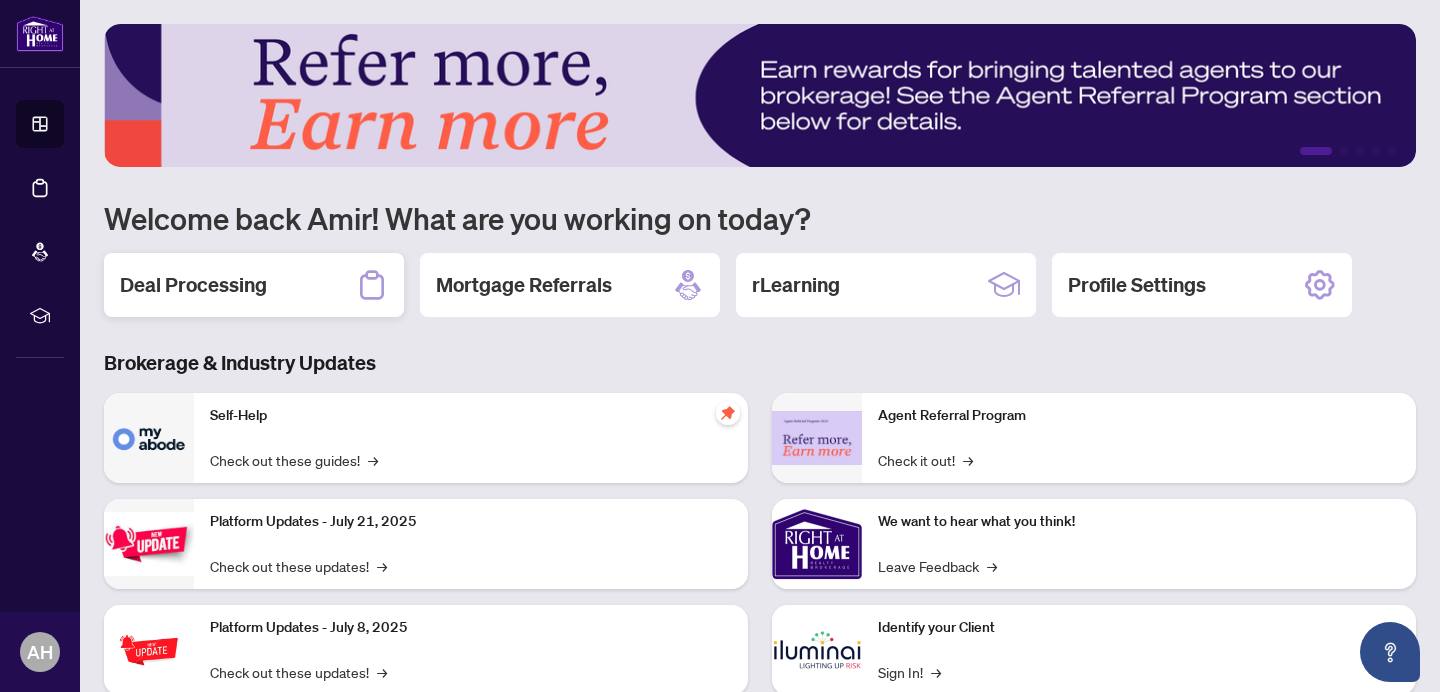 click on "Deal Processing" at bounding box center [193, 285] 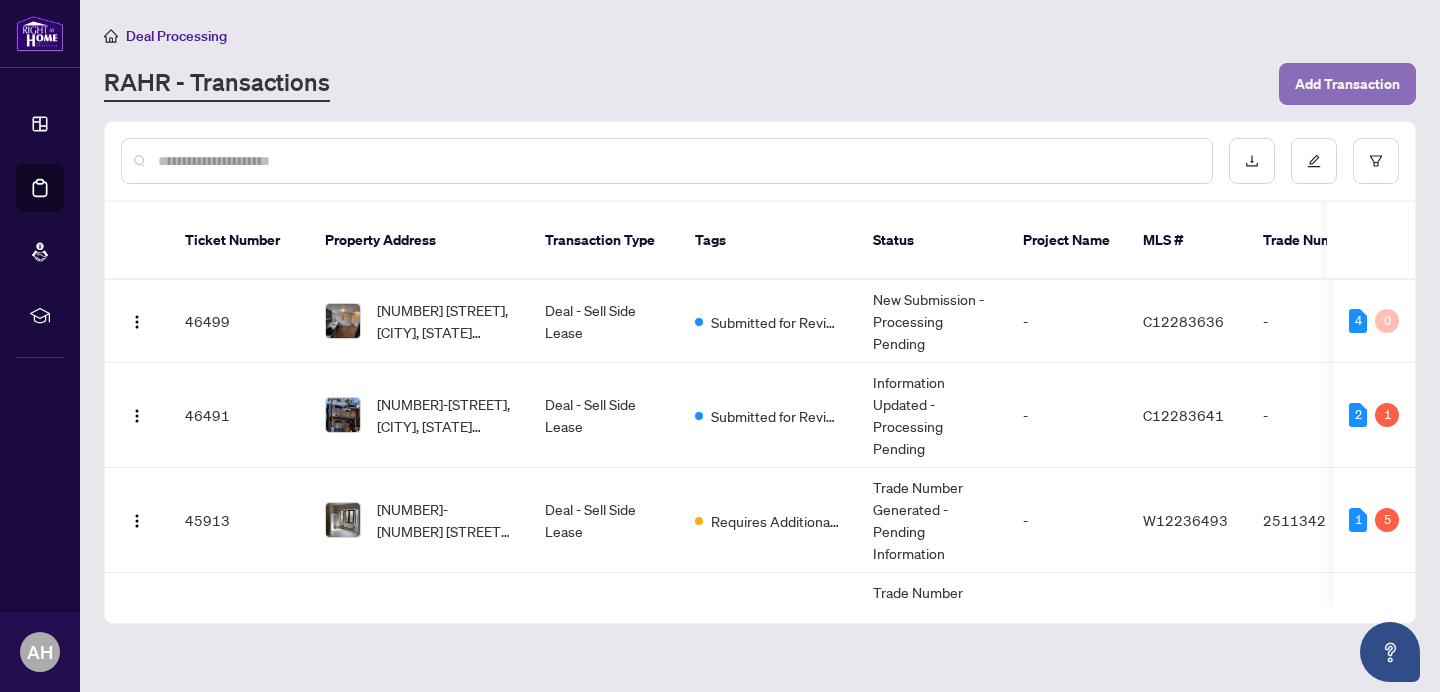 click on "Add Transaction" at bounding box center [1347, 84] 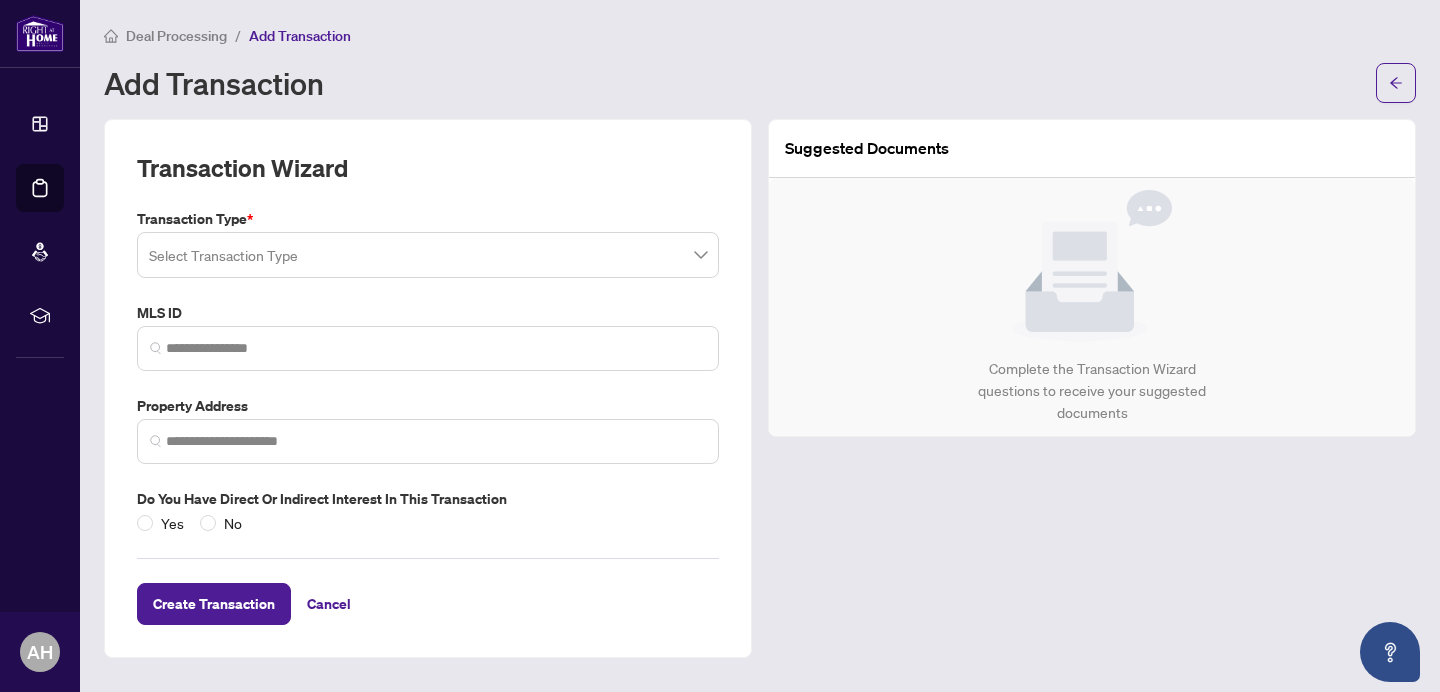 click at bounding box center [428, 255] 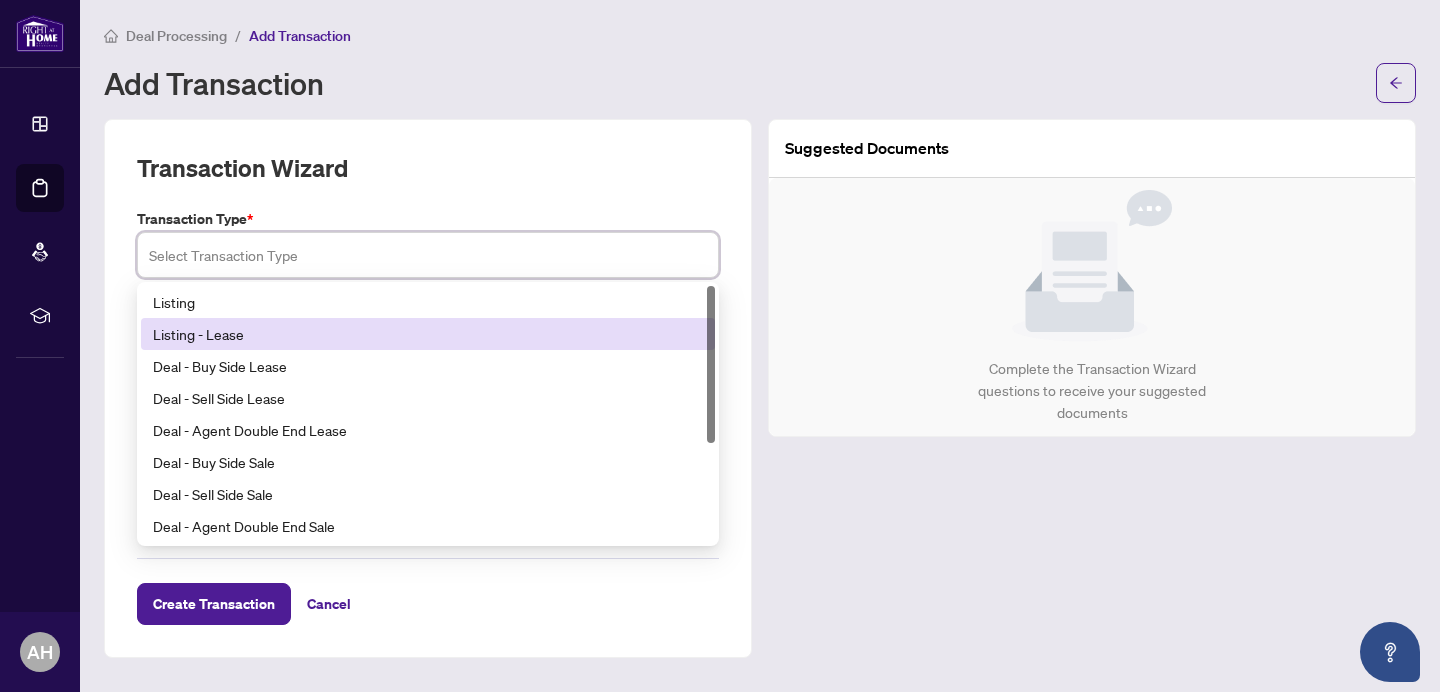 click on "Listing - Lease" at bounding box center (428, 334) 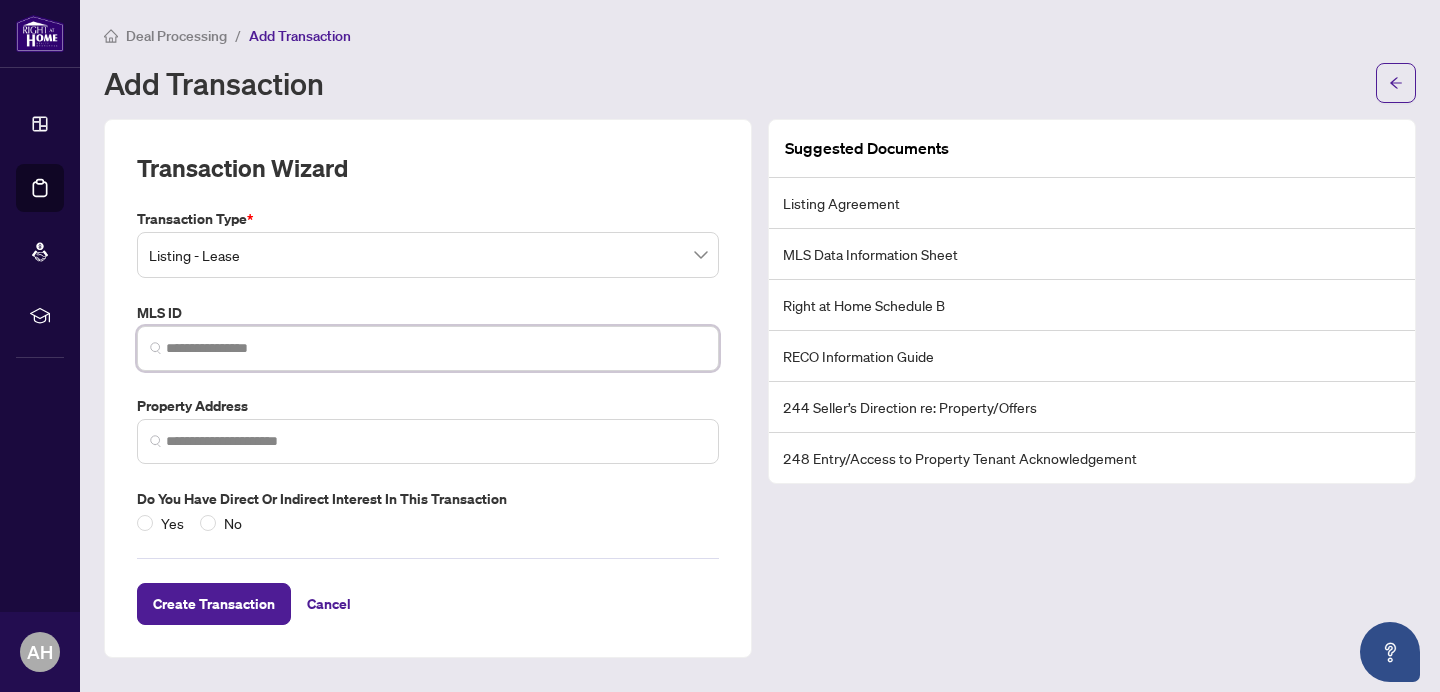 click at bounding box center (436, 348) 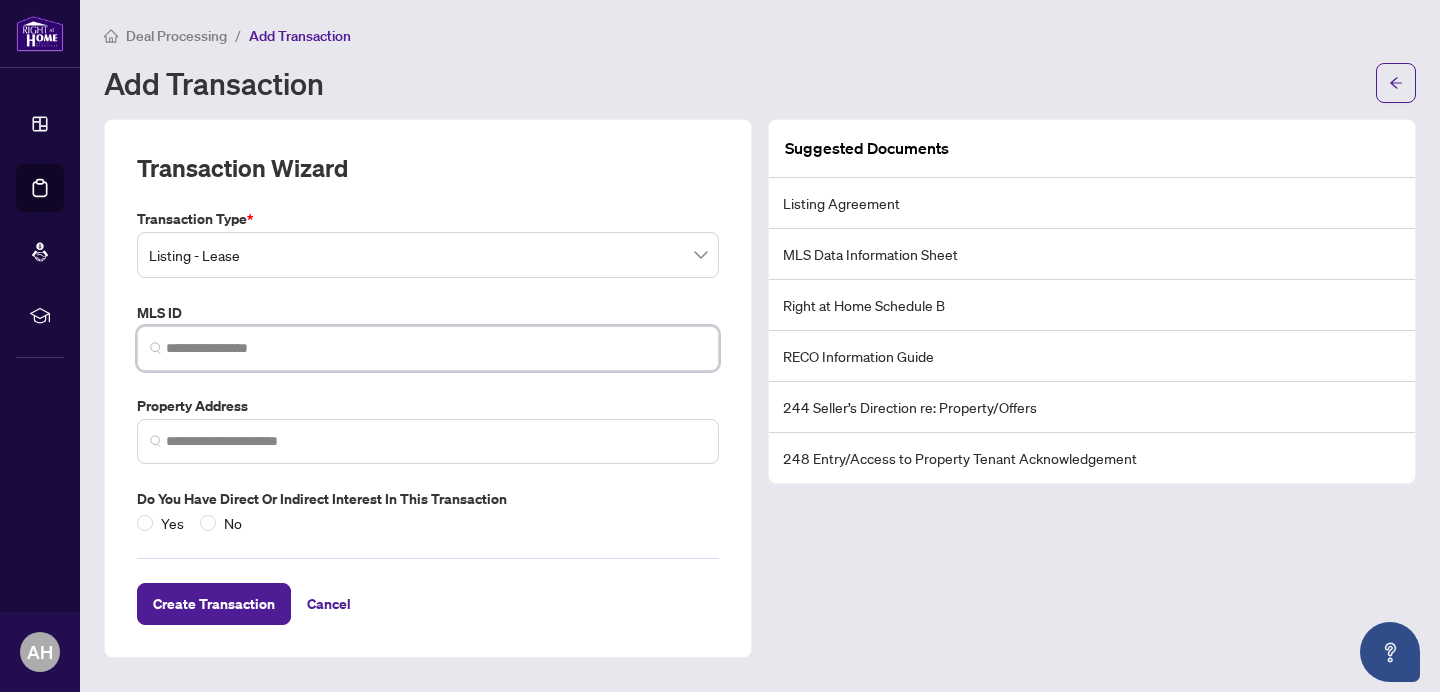 paste on "*********" 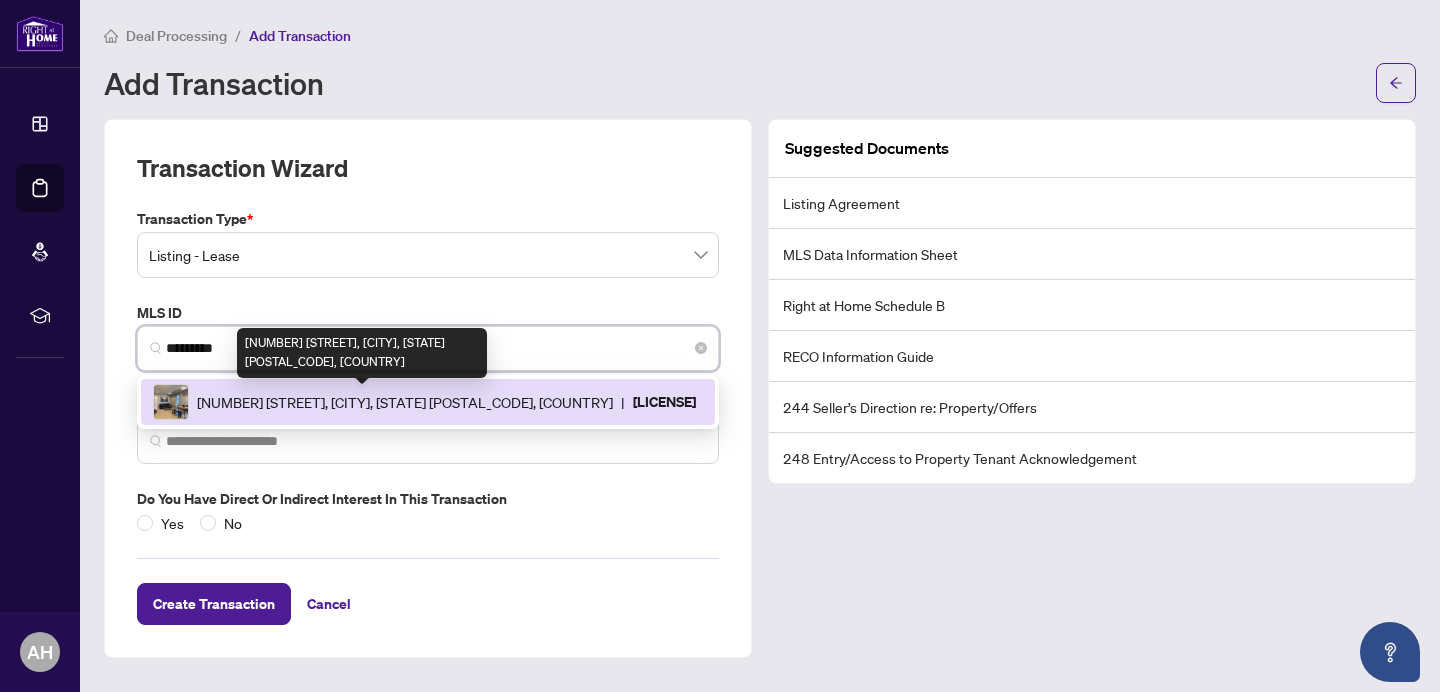 click on "37 Somerset Ave, Toronto, Ontario M6H 2R3, Canada" at bounding box center (405, 402) 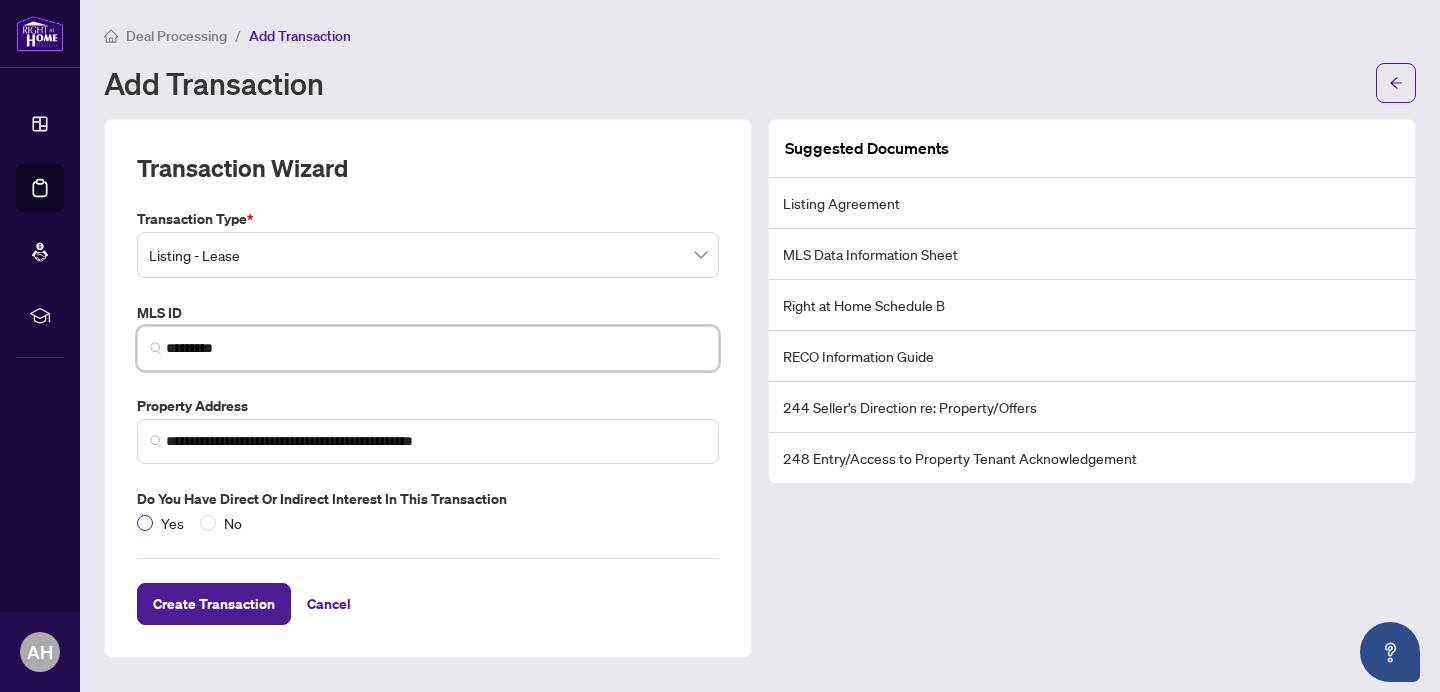 type on "*********" 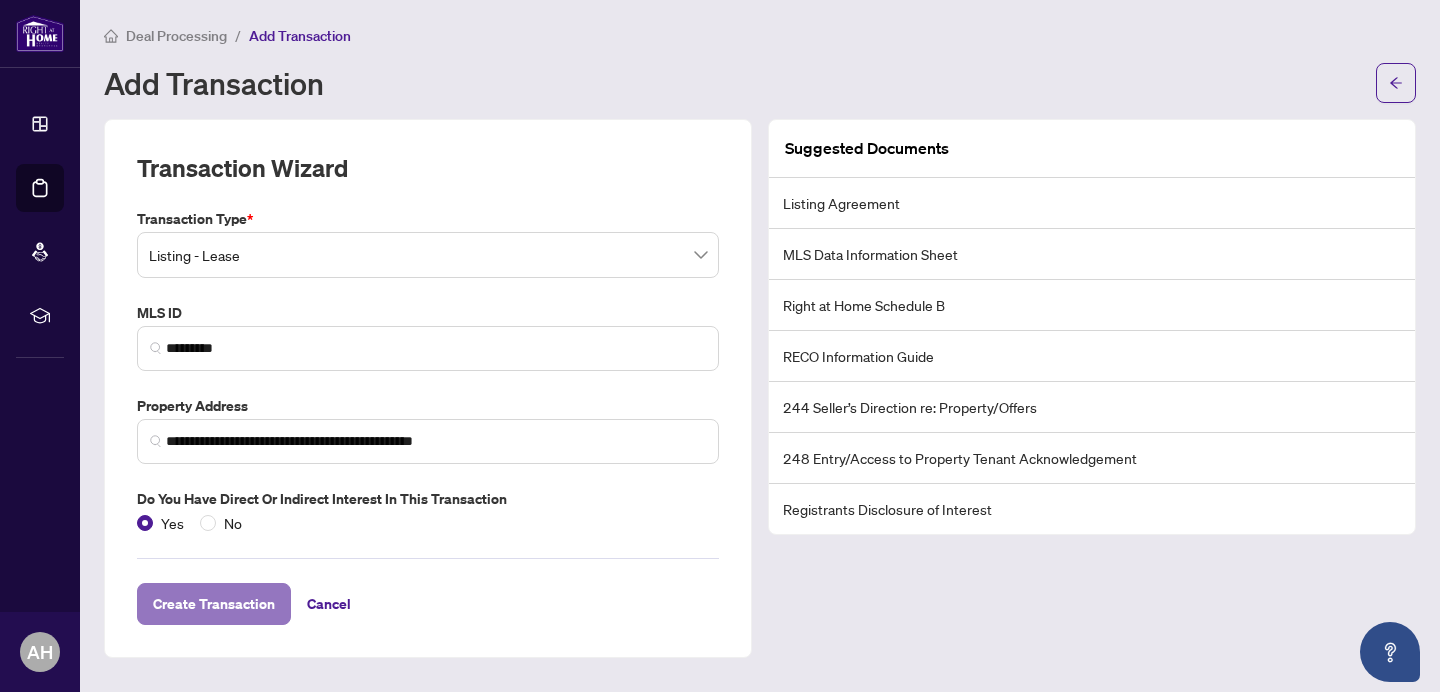 click on "Create Transaction" at bounding box center (214, 604) 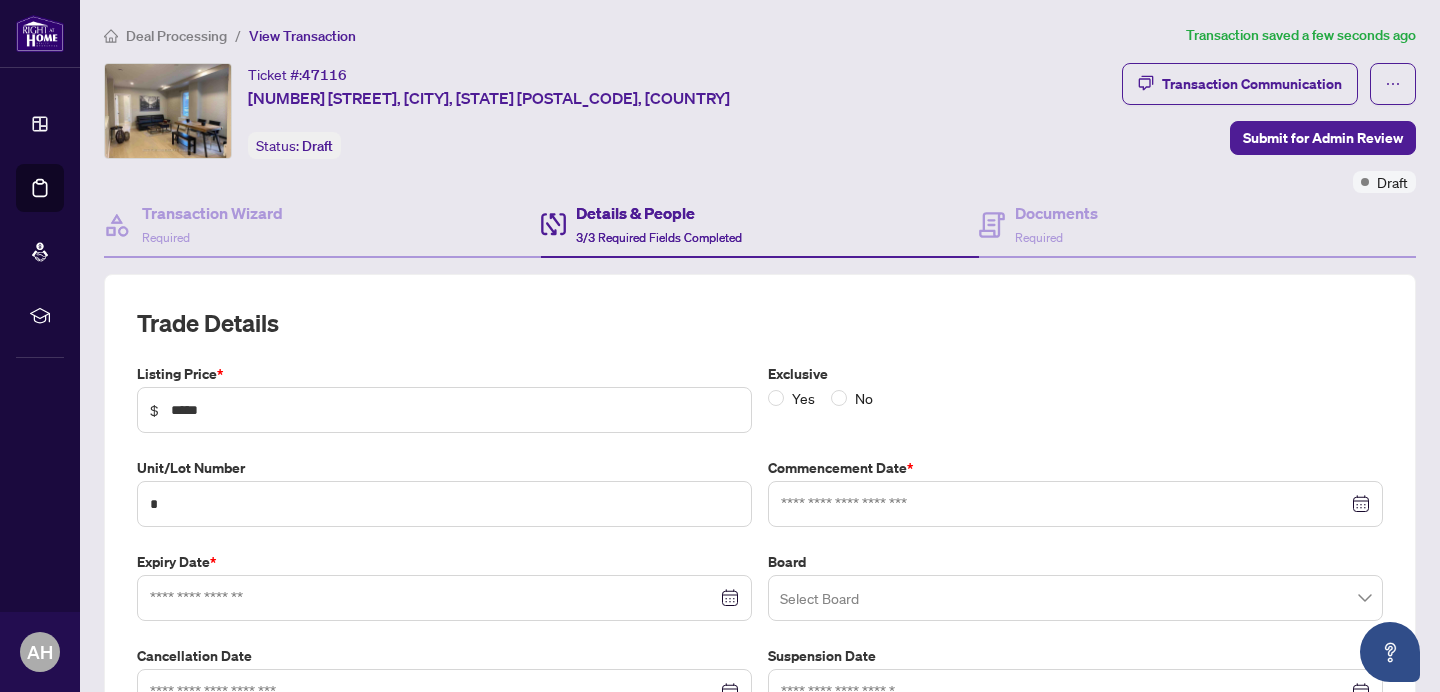 type on "**********" 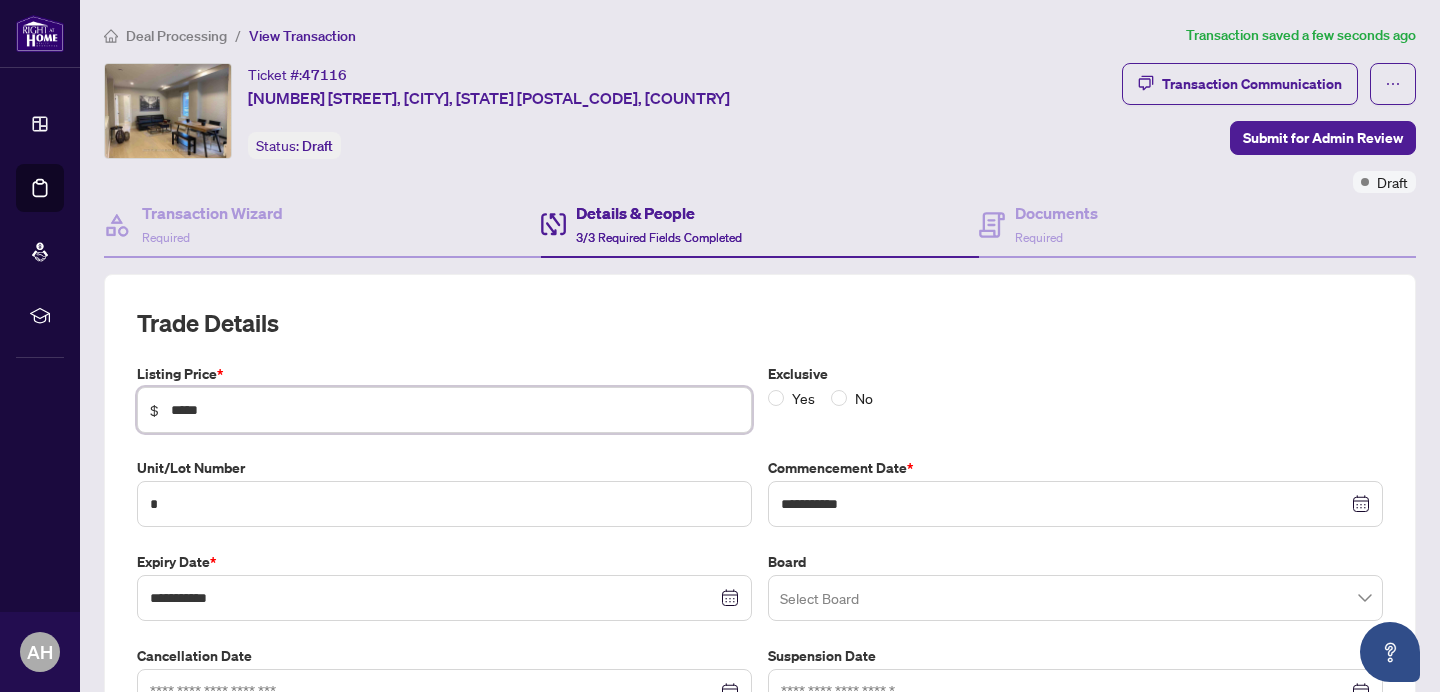 drag, startPoint x: 234, startPoint y: 413, endPoint x: 128, endPoint y: 409, distance: 106.07545 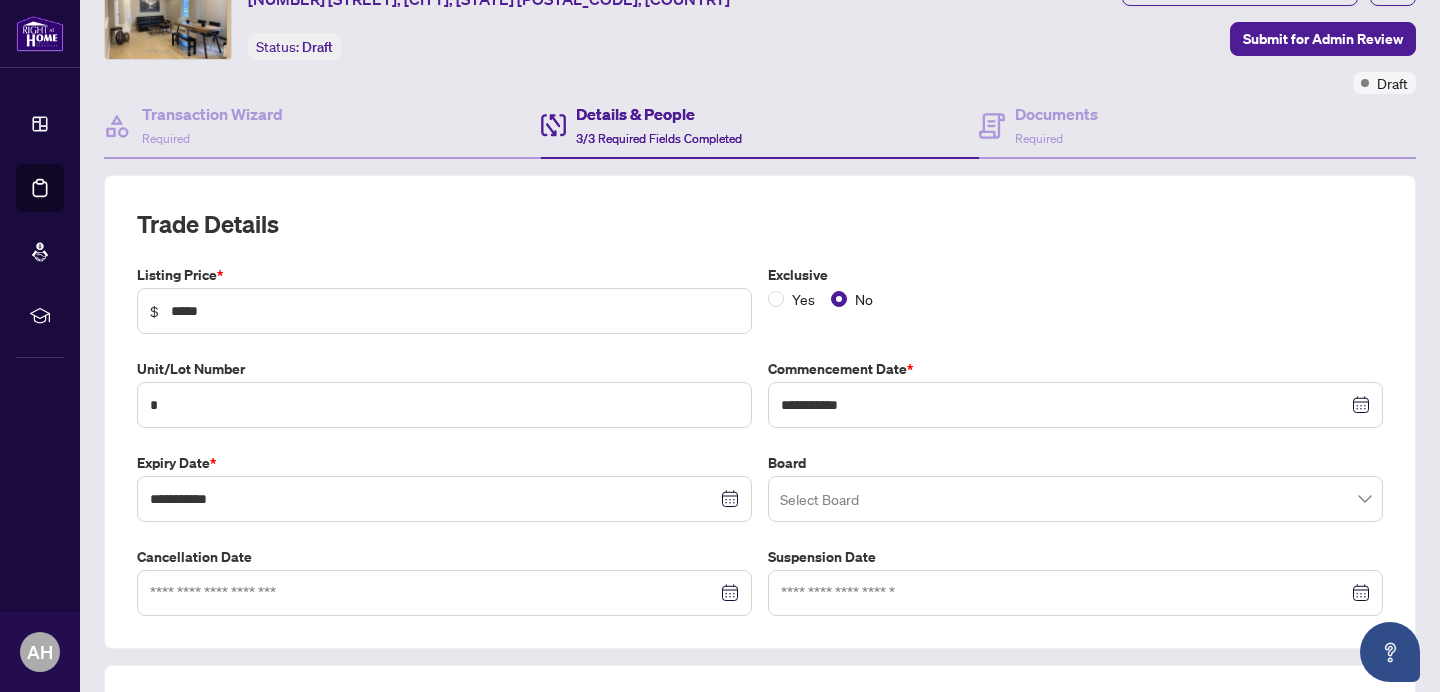 scroll, scrollTop: 107, scrollLeft: 0, axis: vertical 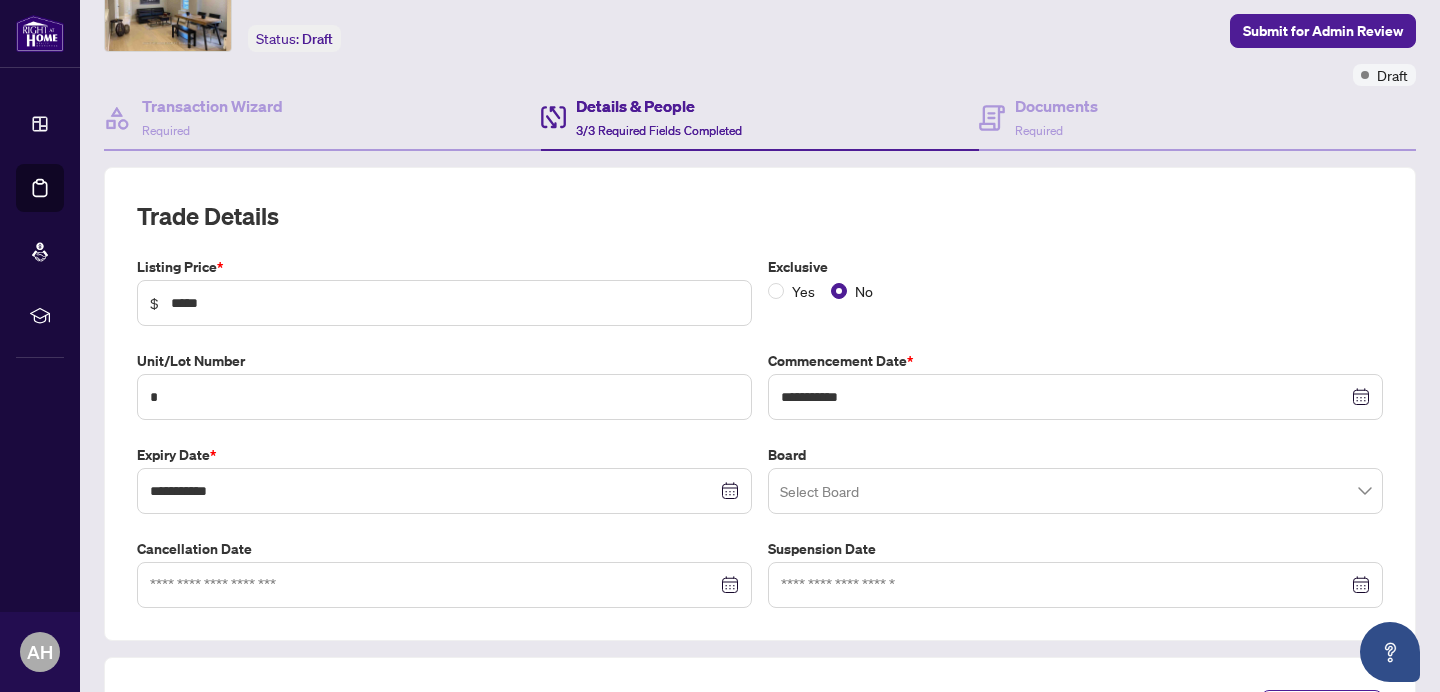 click at bounding box center (1075, 491) 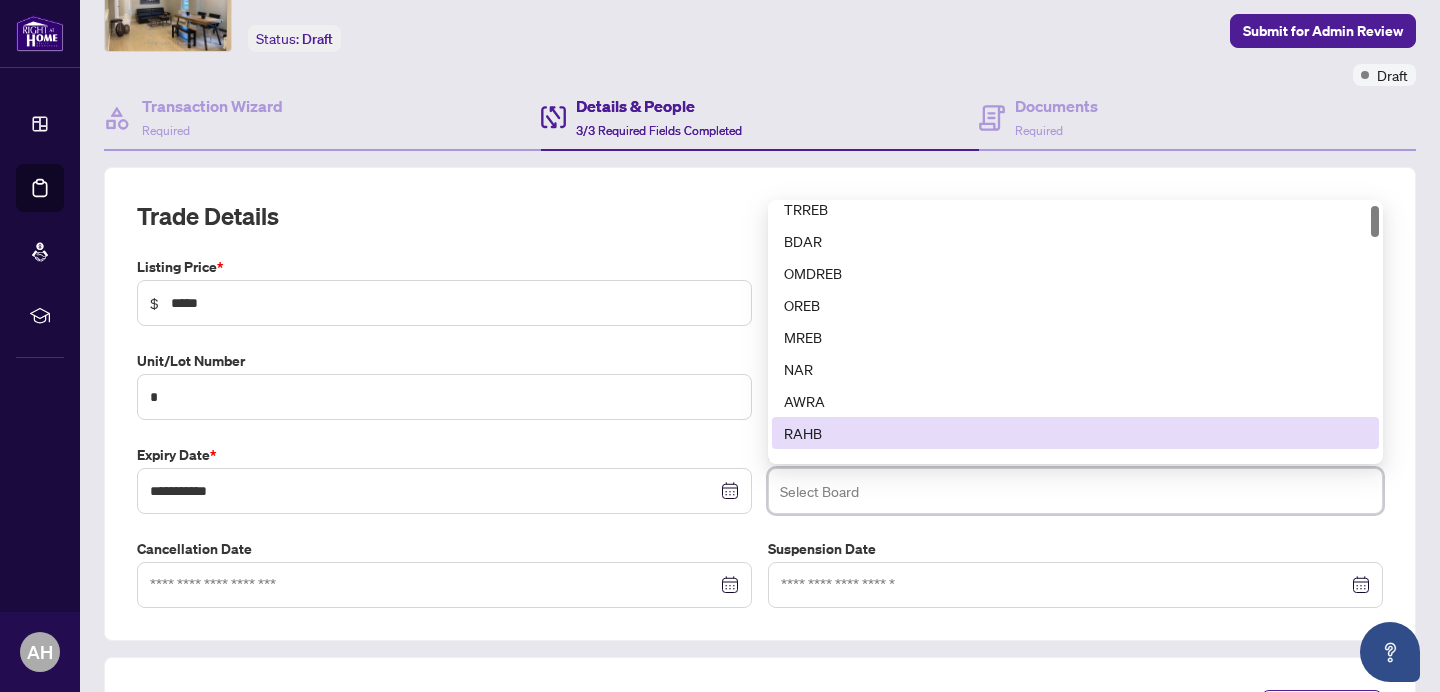 scroll, scrollTop: 13, scrollLeft: 0, axis: vertical 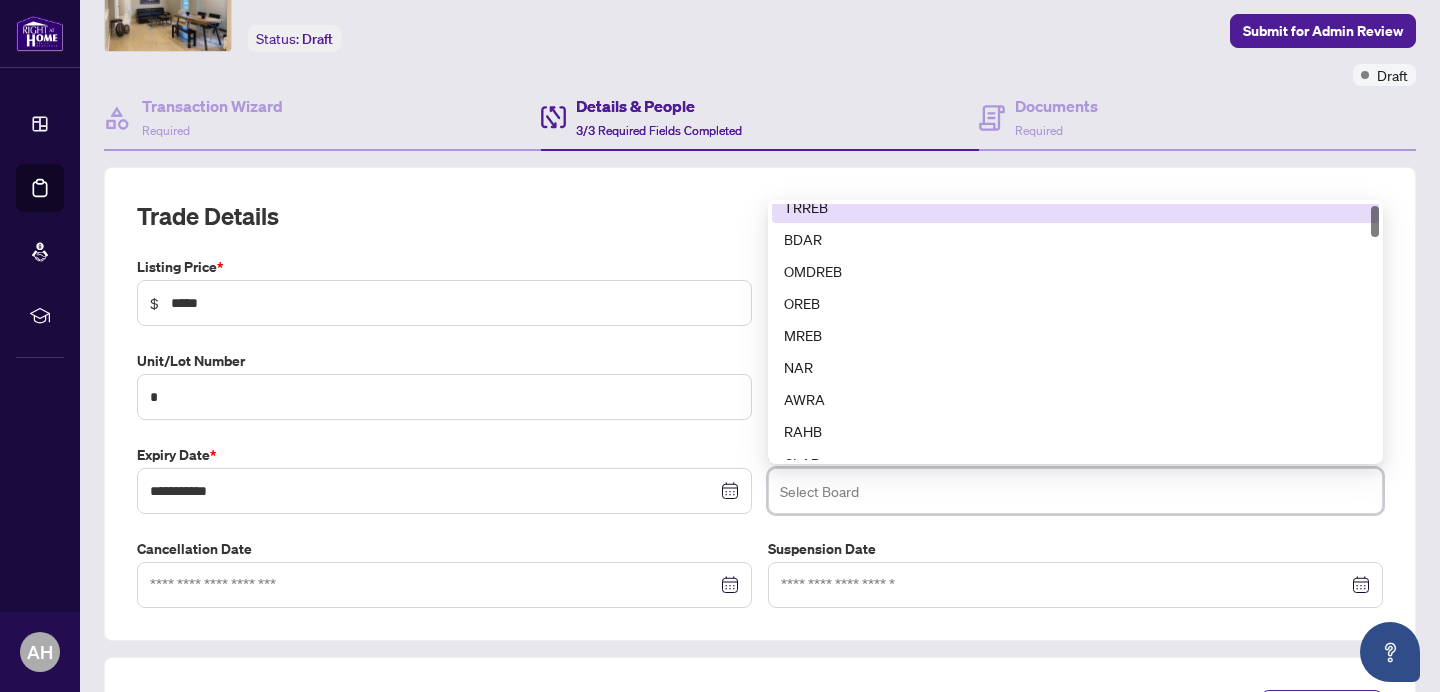 click on "TRREB" at bounding box center [1075, 207] 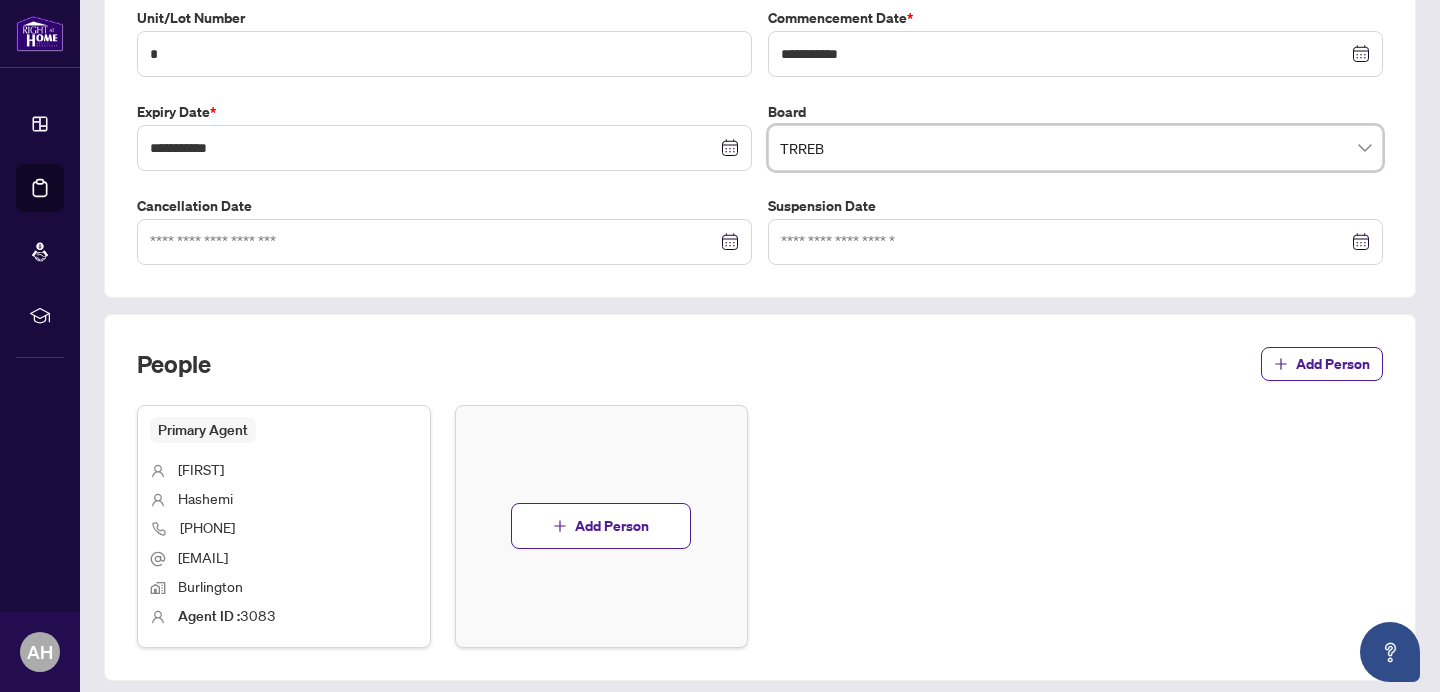 scroll, scrollTop: 588, scrollLeft: 0, axis: vertical 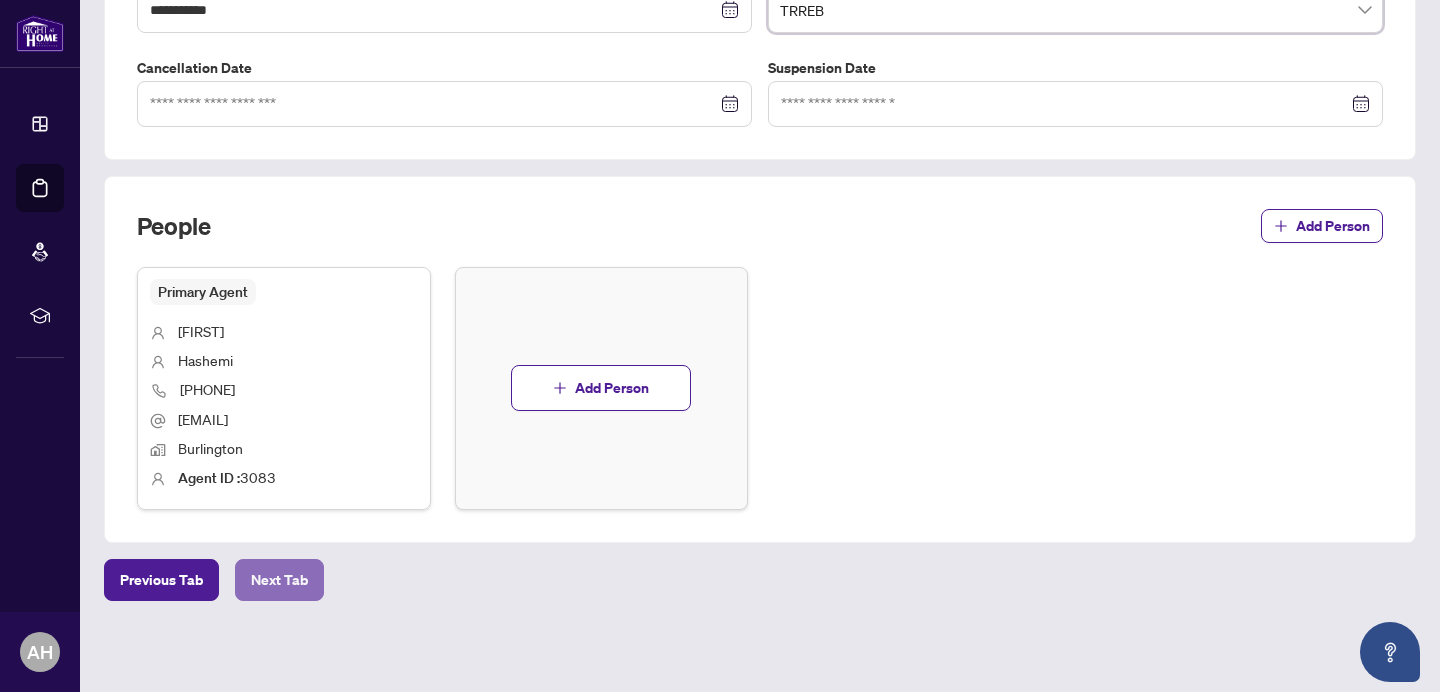 click on "Next Tab" at bounding box center [279, 580] 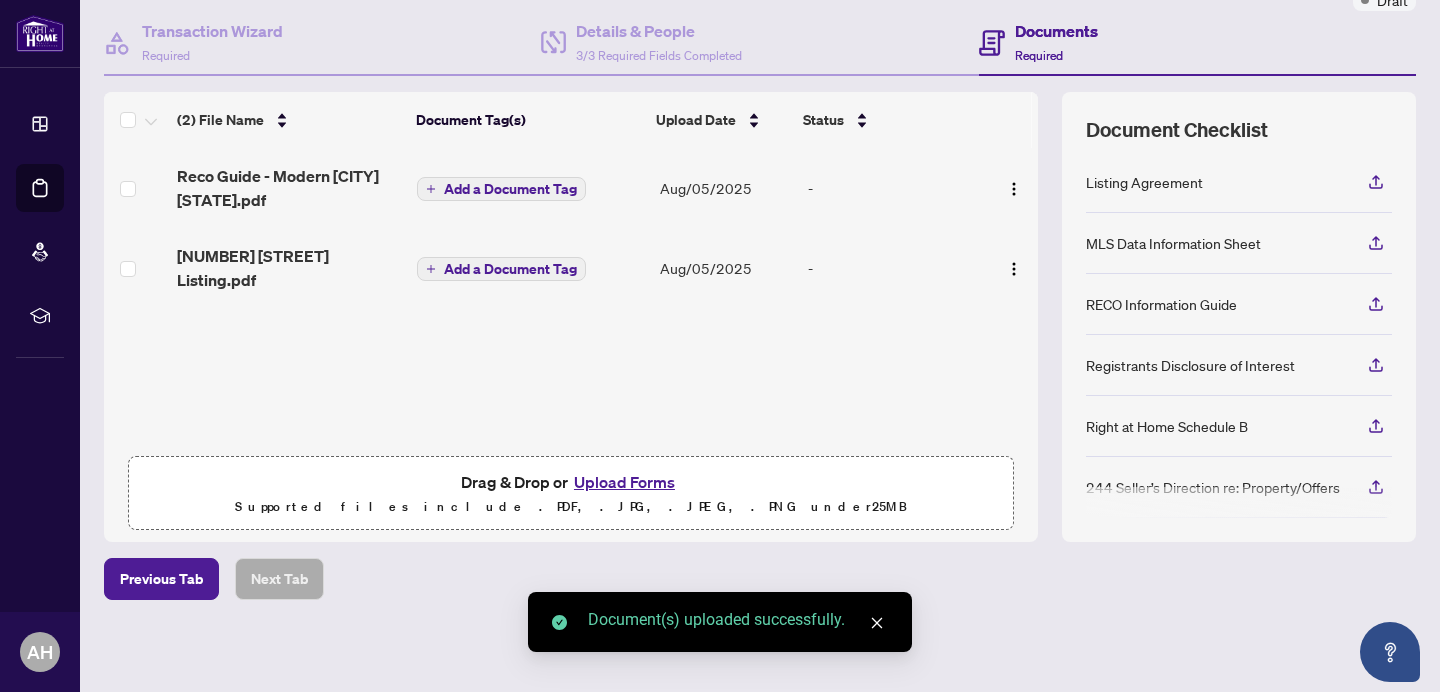 scroll, scrollTop: 0, scrollLeft: 0, axis: both 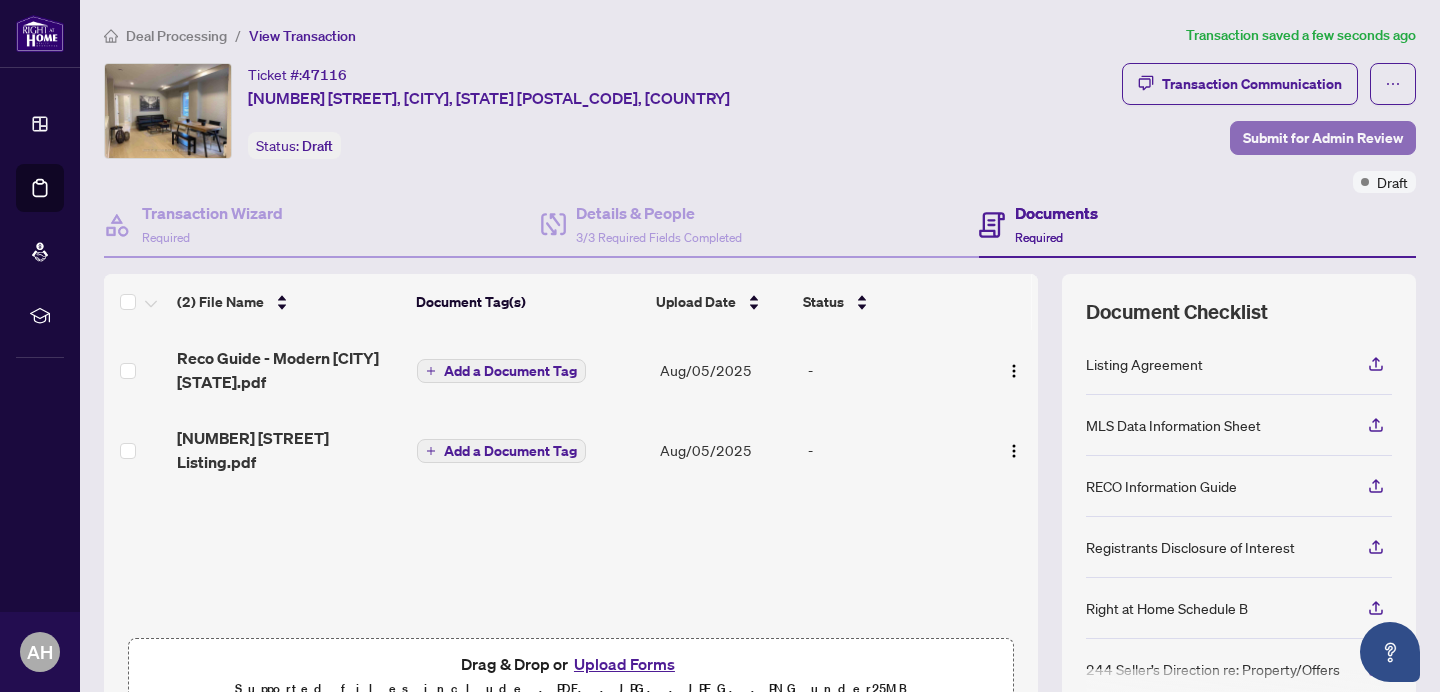 click on "Submit for Admin Review" at bounding box center [1323, 138] 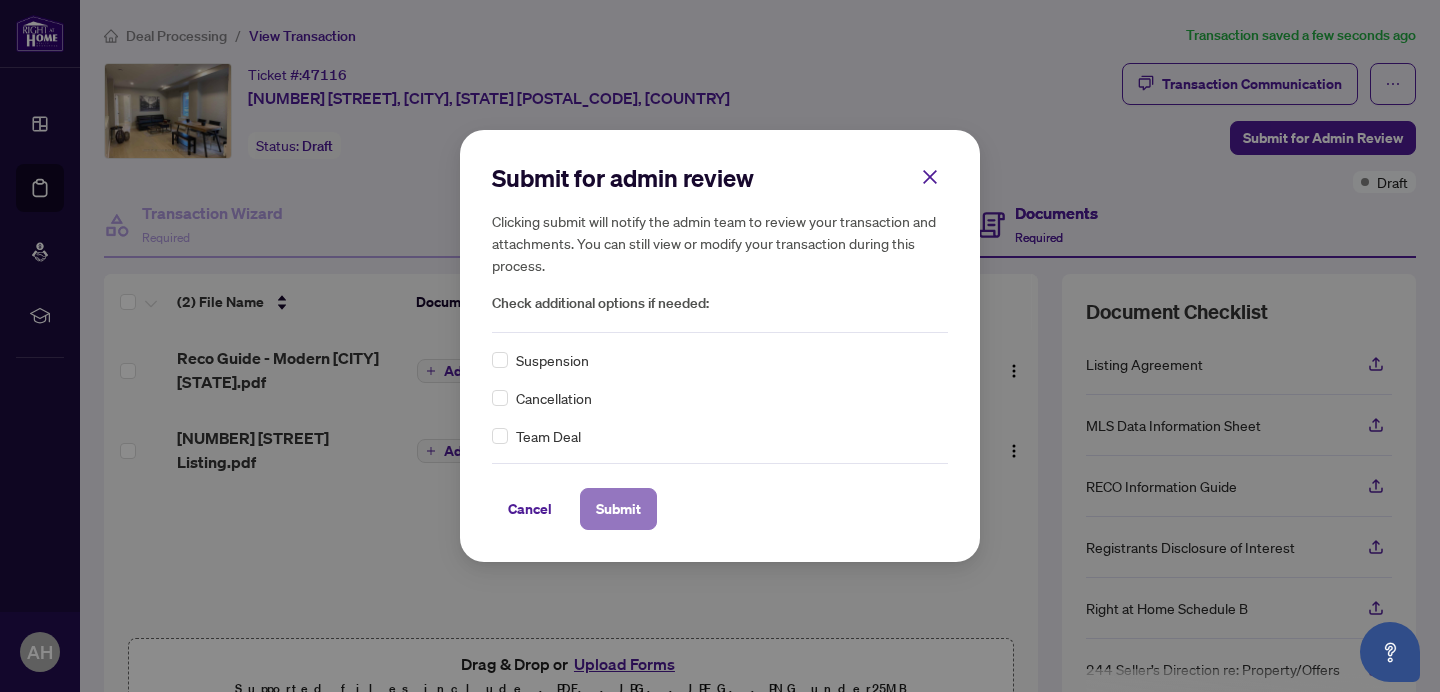 click on "Submit" at bounding box center [618, 509] 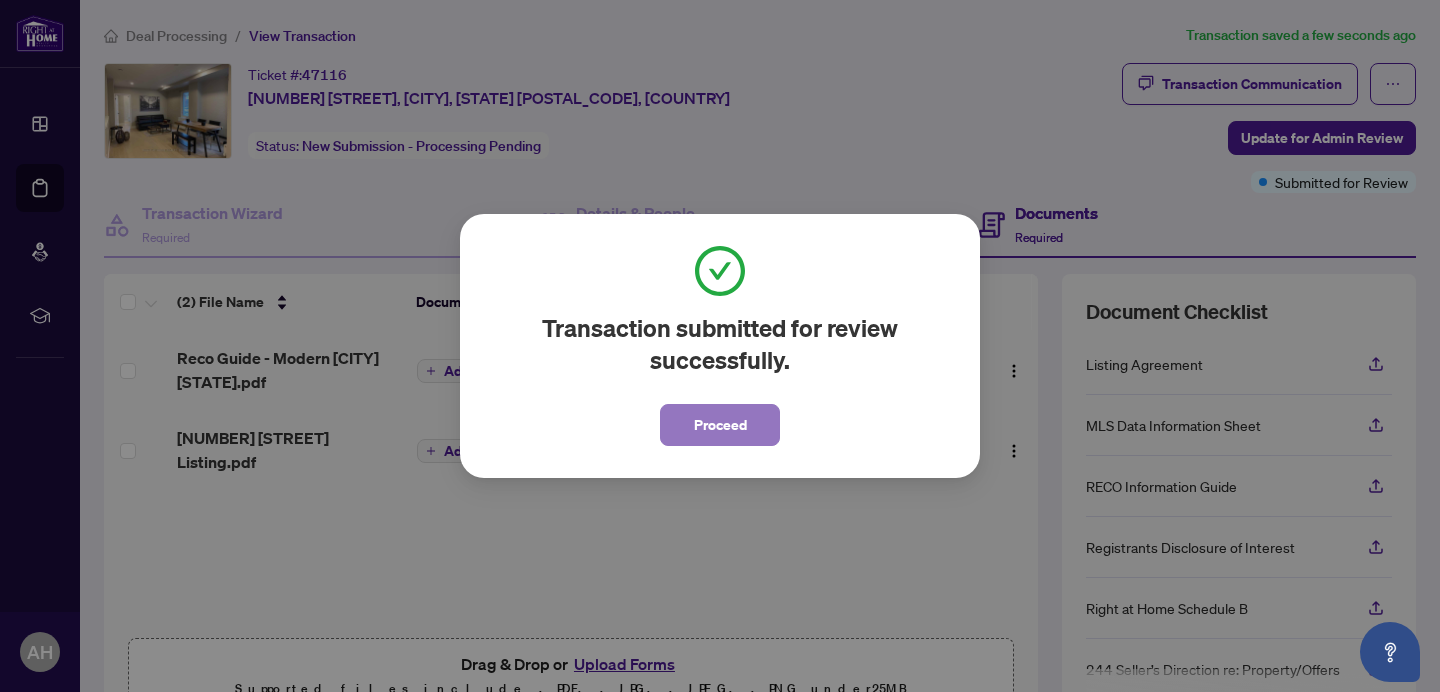 click on "Proceed" at bounding box center (720, 425) 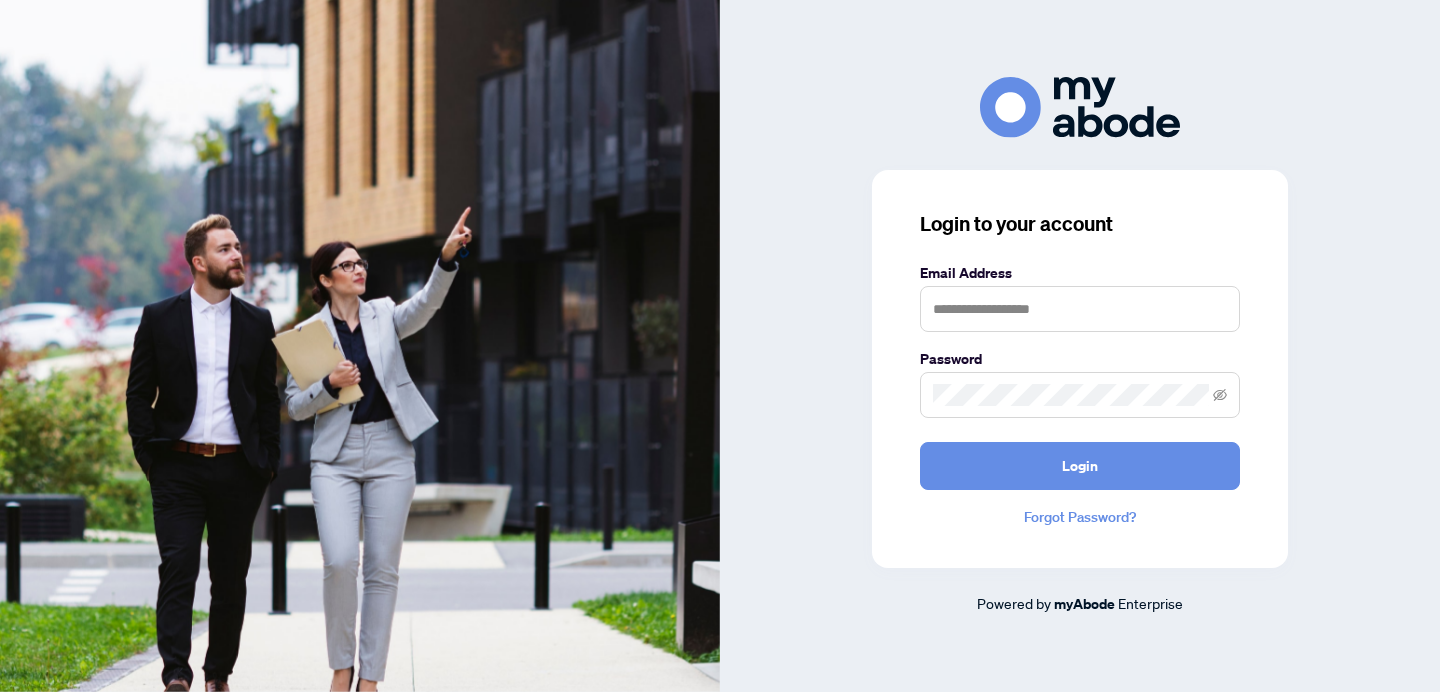 scroll, scrollTop: 0, scrollLeft: 0, axis: both 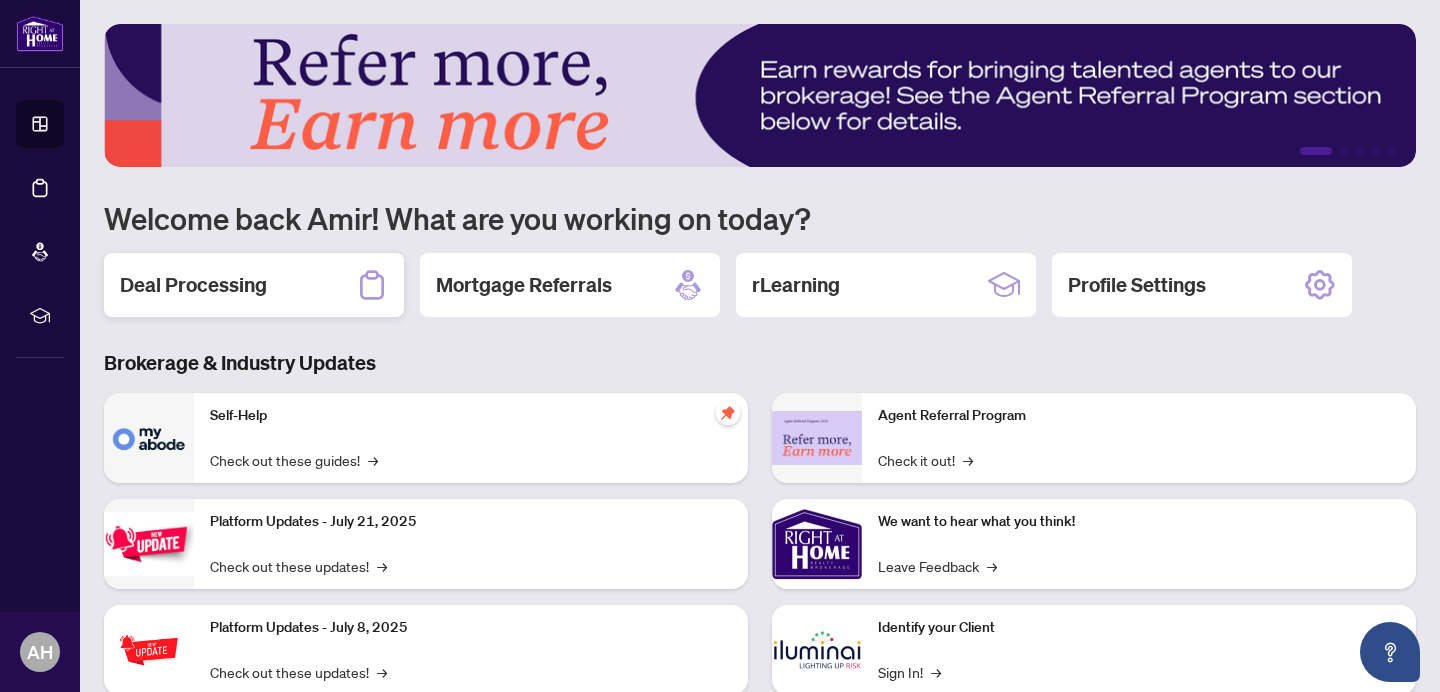 click on "Deal Processing" at bounding box center (193, 285) 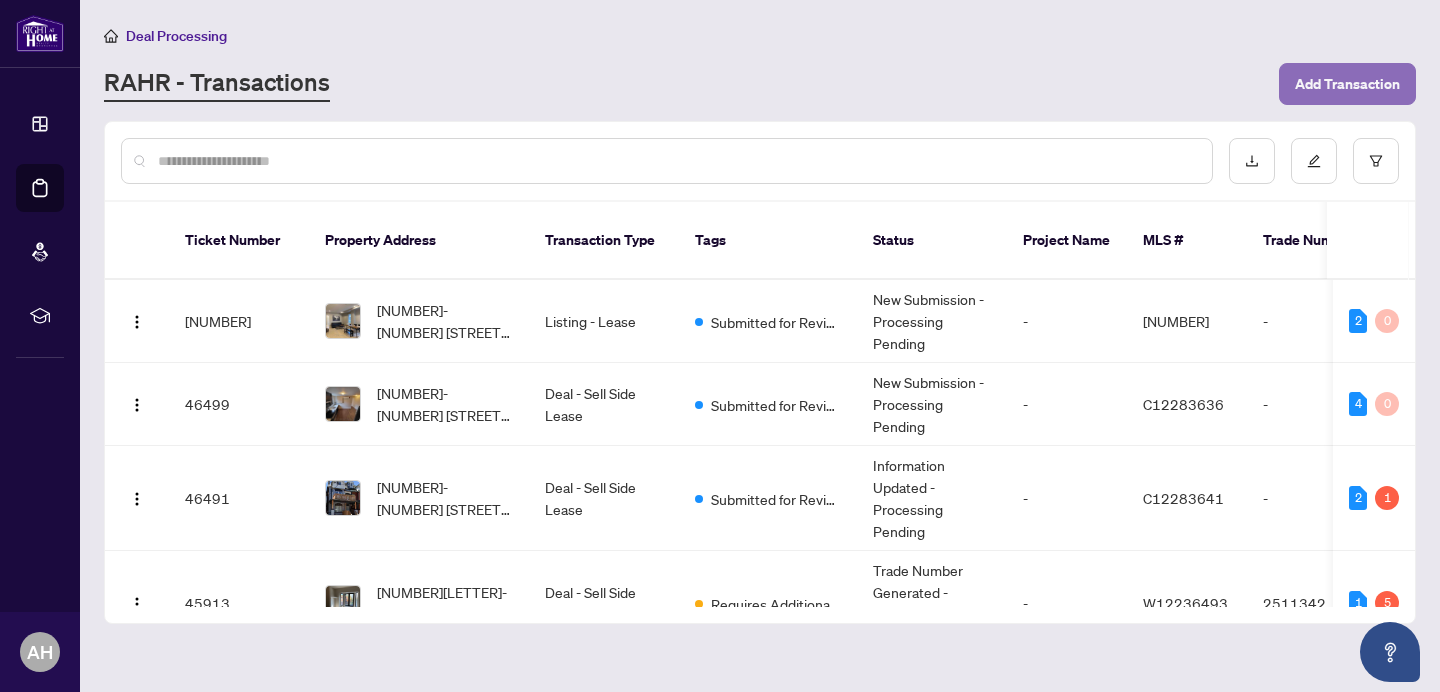 click on "Add Transaction" at bounding box center [1347, 84] 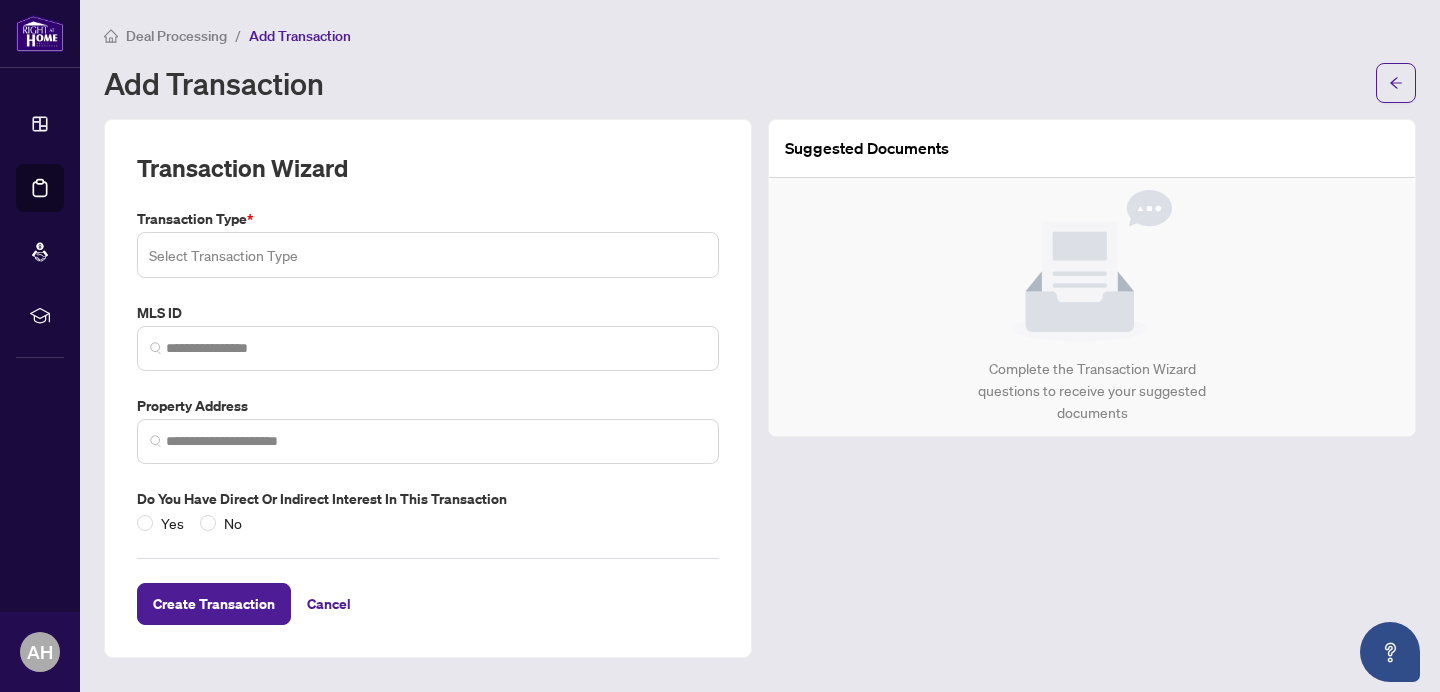 click at bounding box center [428, 255] 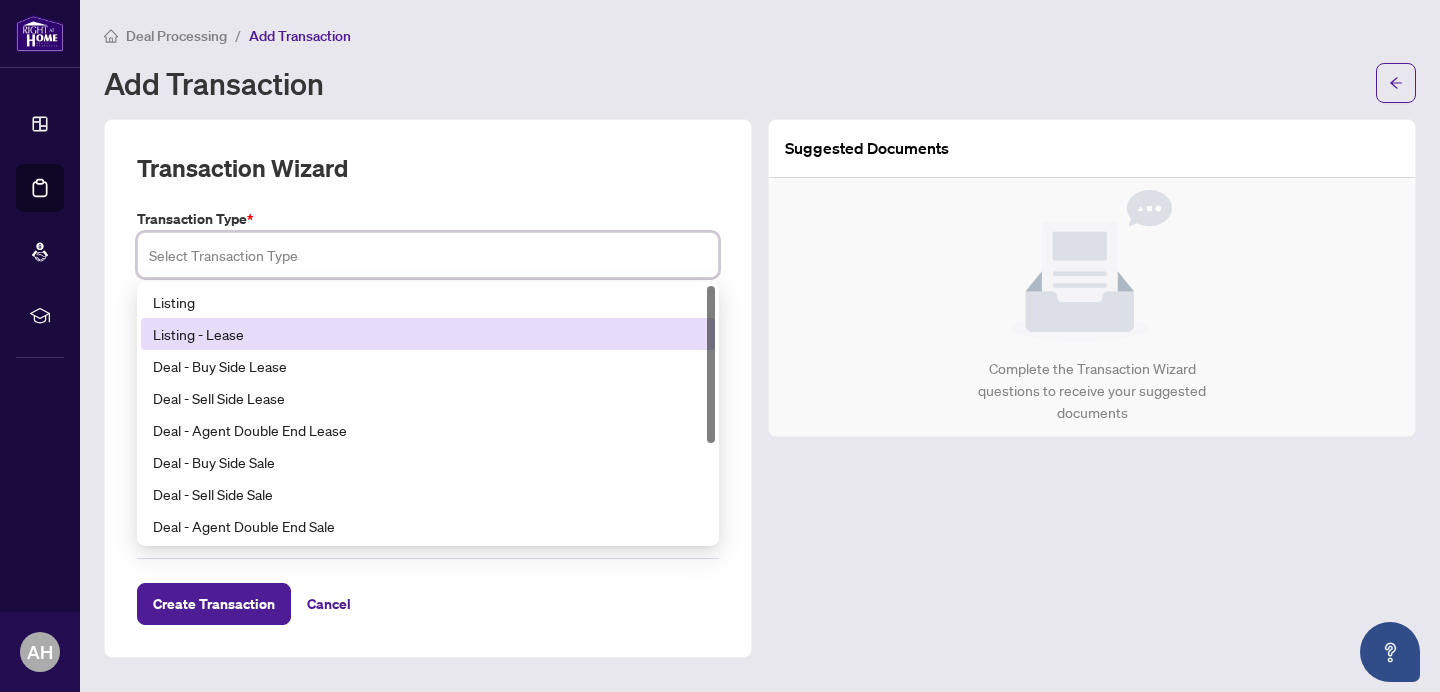 click on "Listing - Lease" at bounding box center [428, 334] 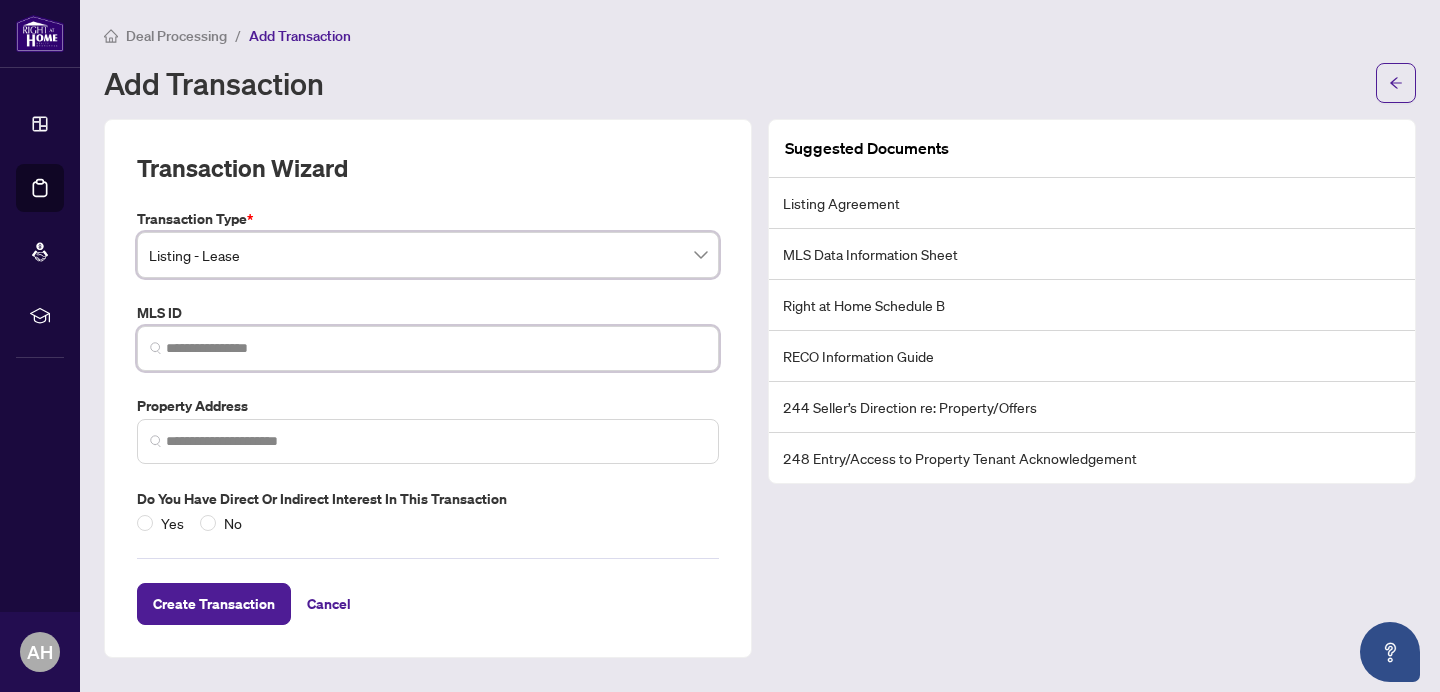 click at bounding box center (436, 348) 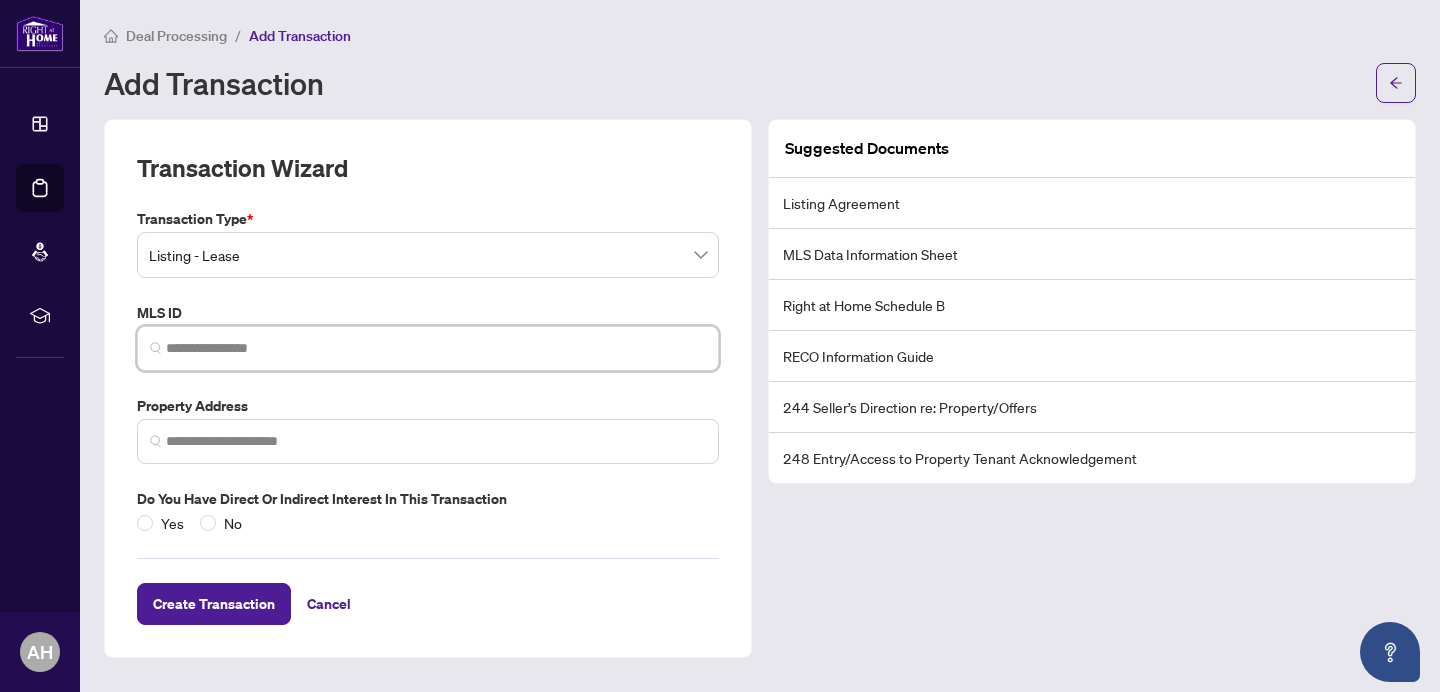 paste on "*********" 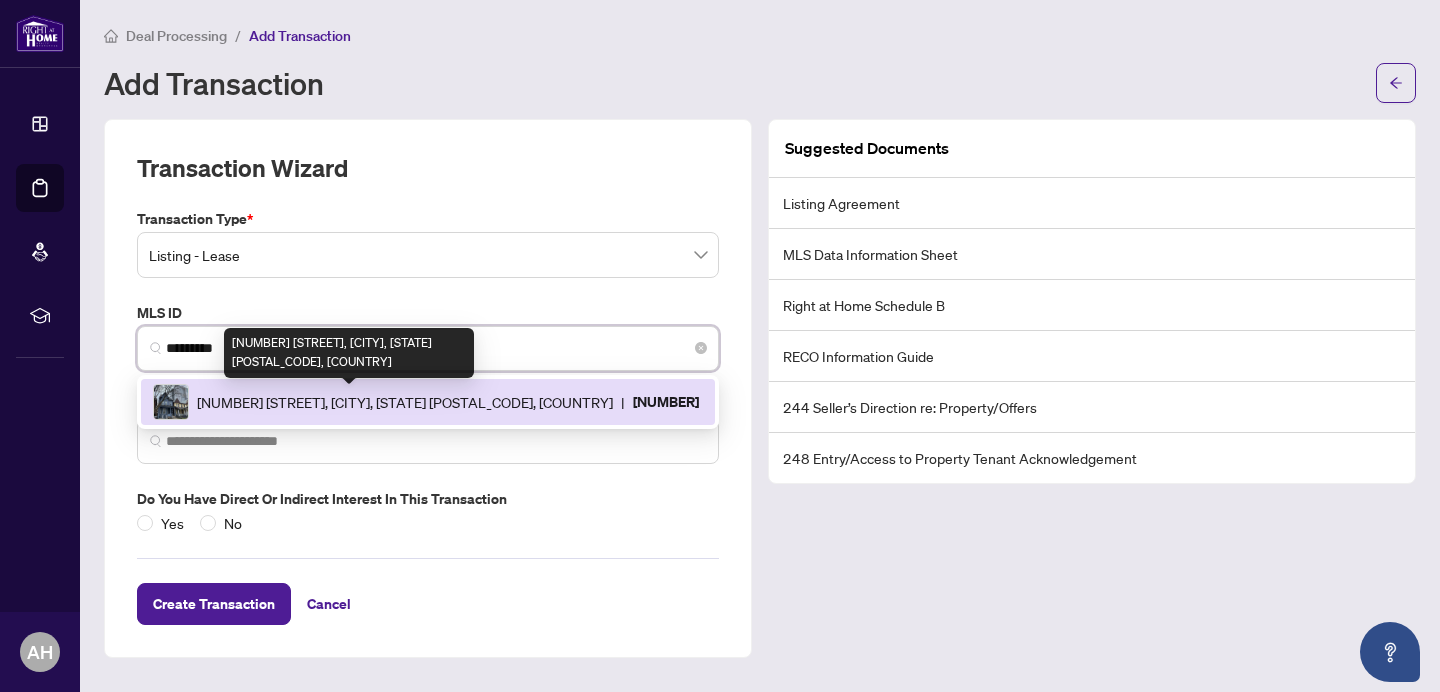 click on "[NUMBER] [STREET], [CITY], [STATE] [POSTAL_CODE], [COUNTRY]" at bounding box center [405, 402] 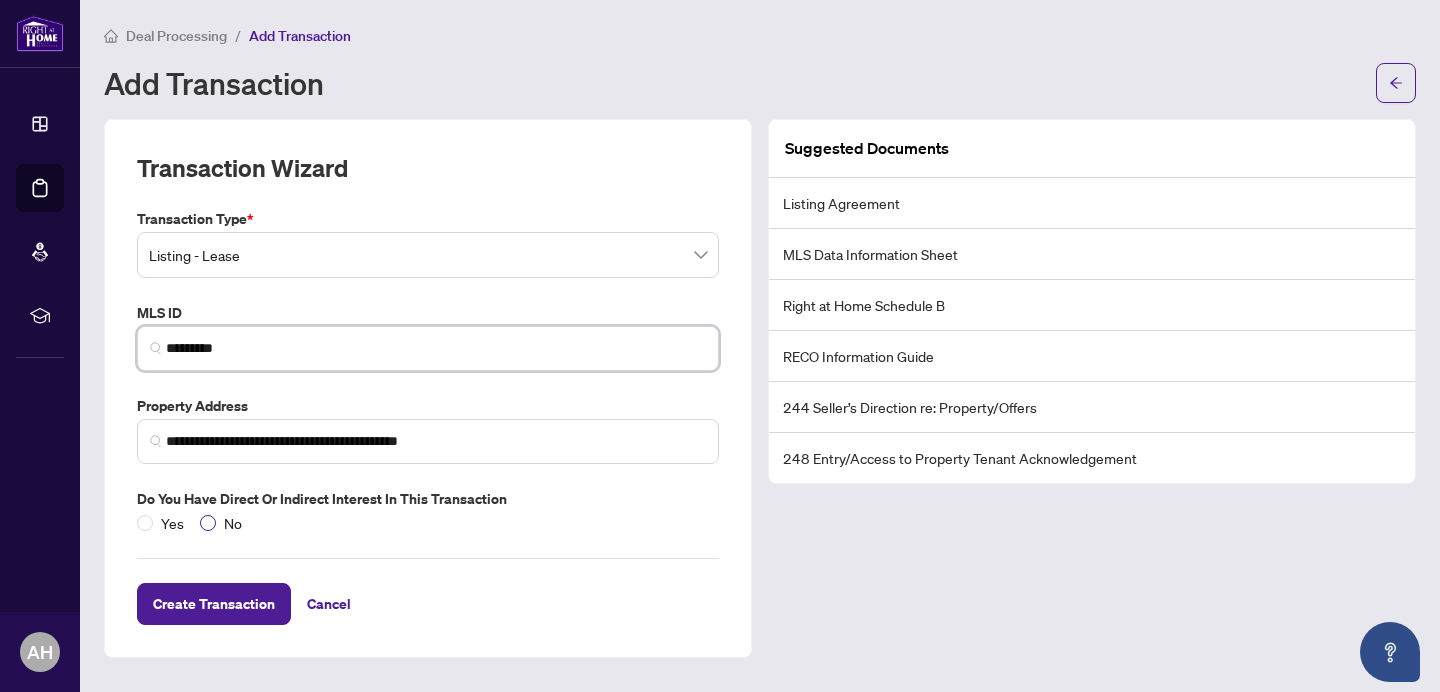 type on "*********" 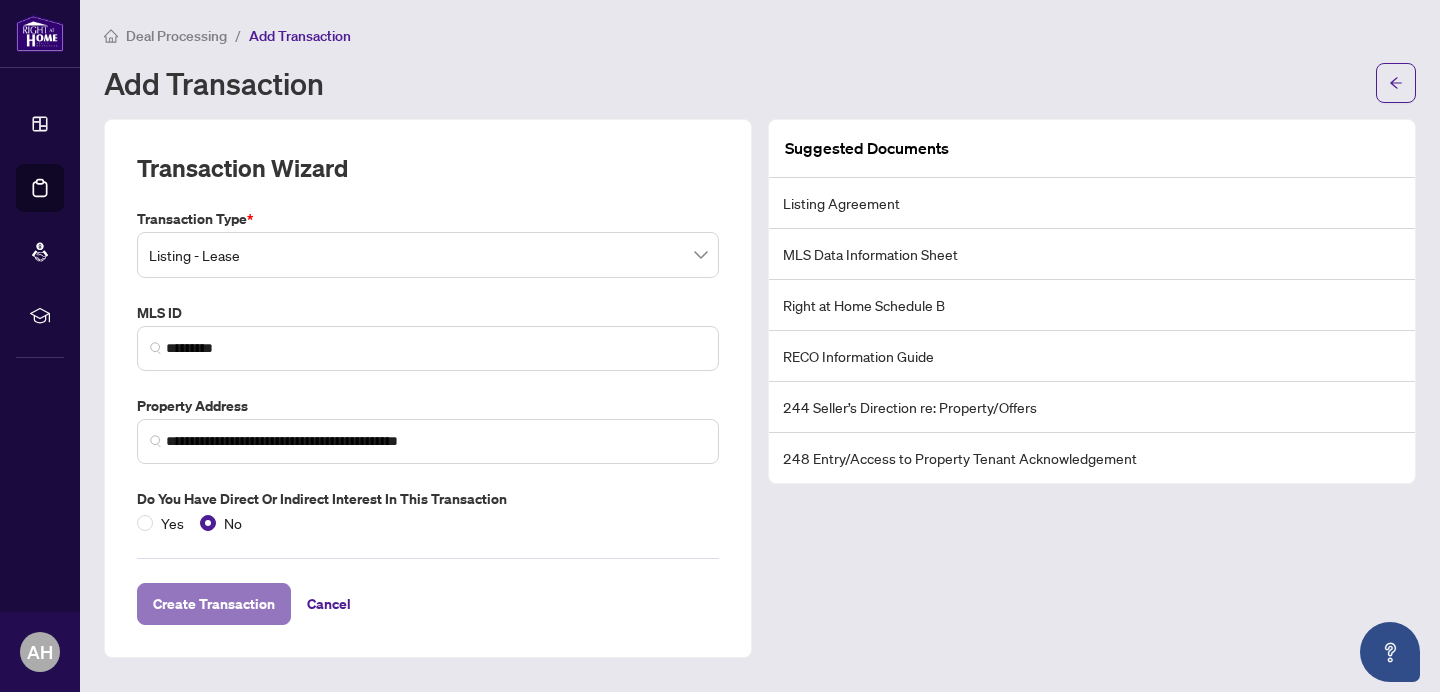 click on "Create Transaction" at bounding box center (214, 604) 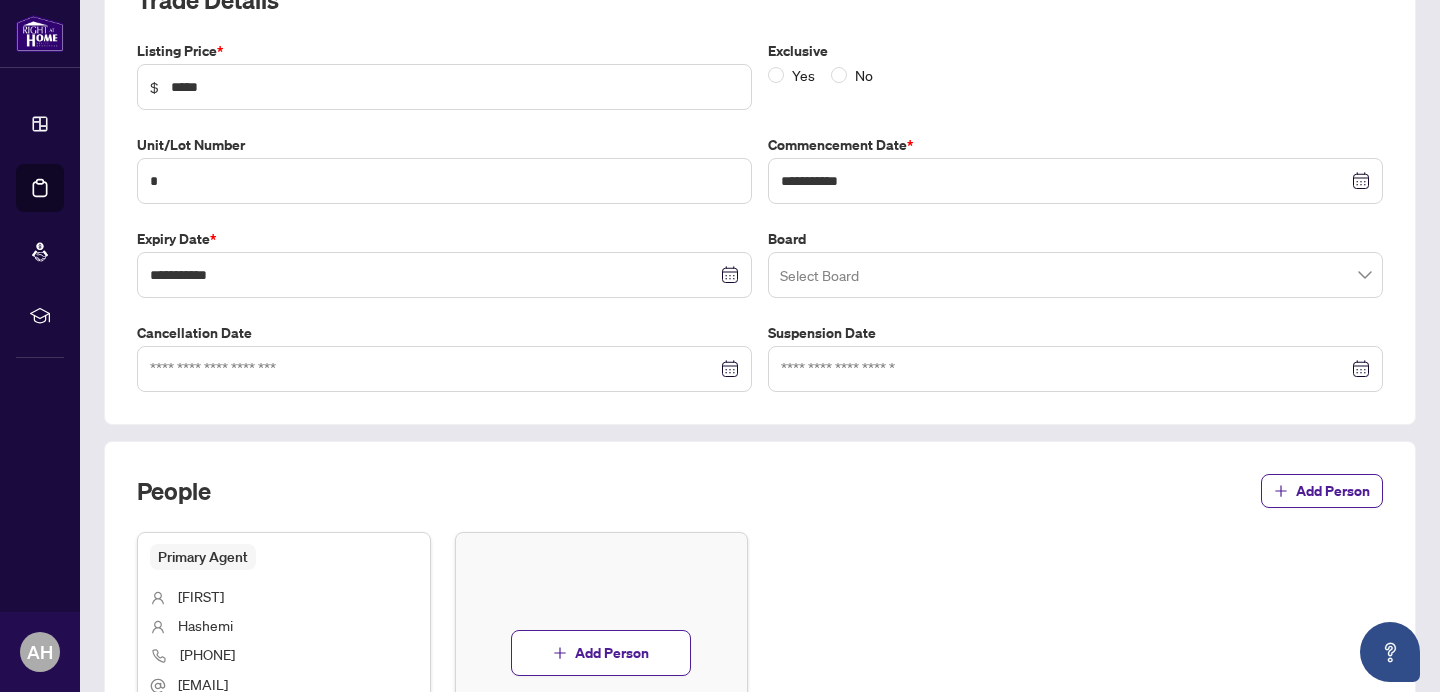 scroll, scrollTop: 416, scrollLeft: 0, axis: vertical 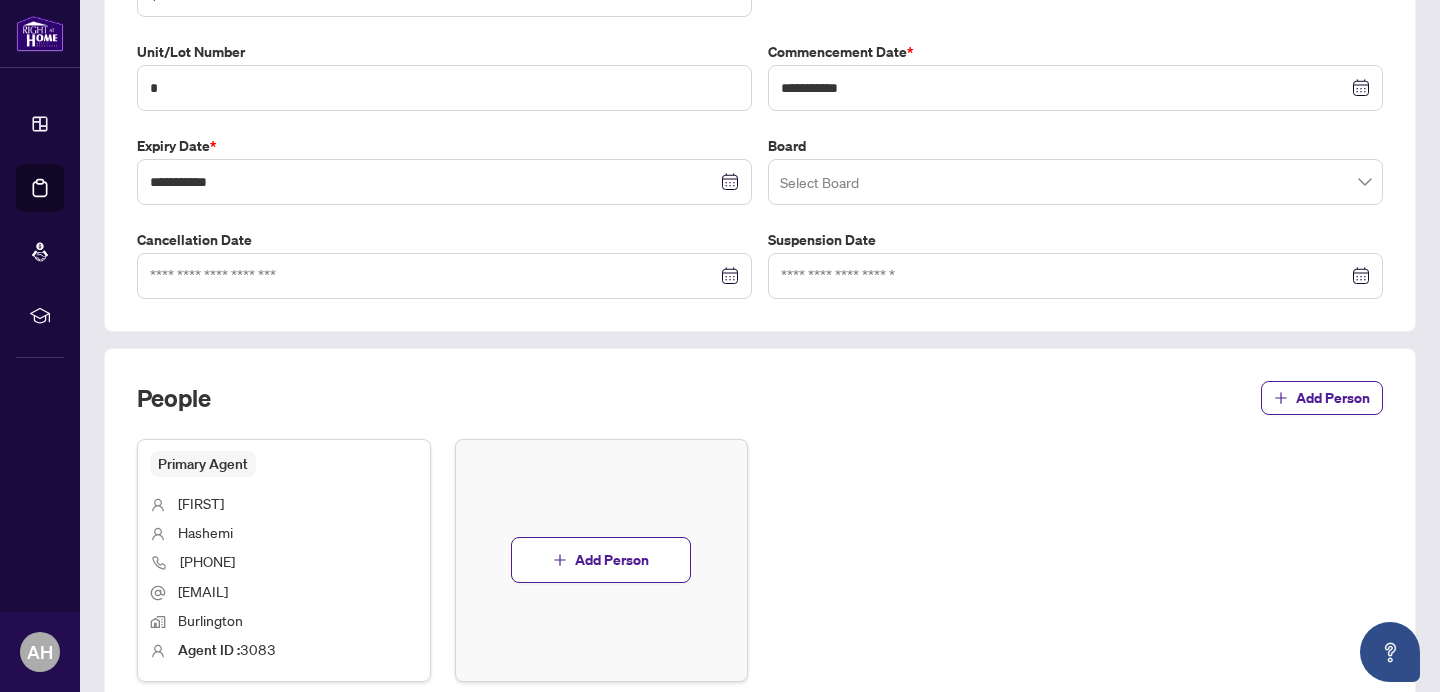 click at bounding box center (1075, 182) 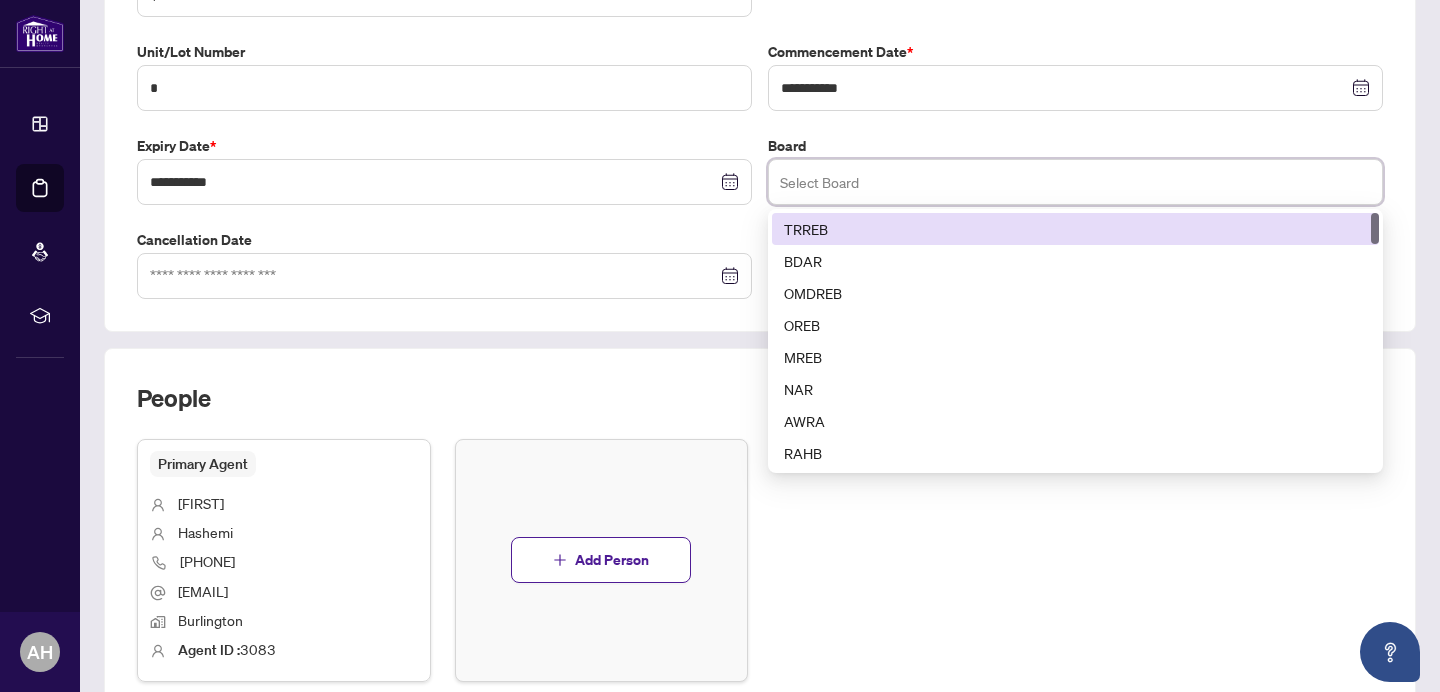click on "TRREB" at bounding box center (1075, 229) 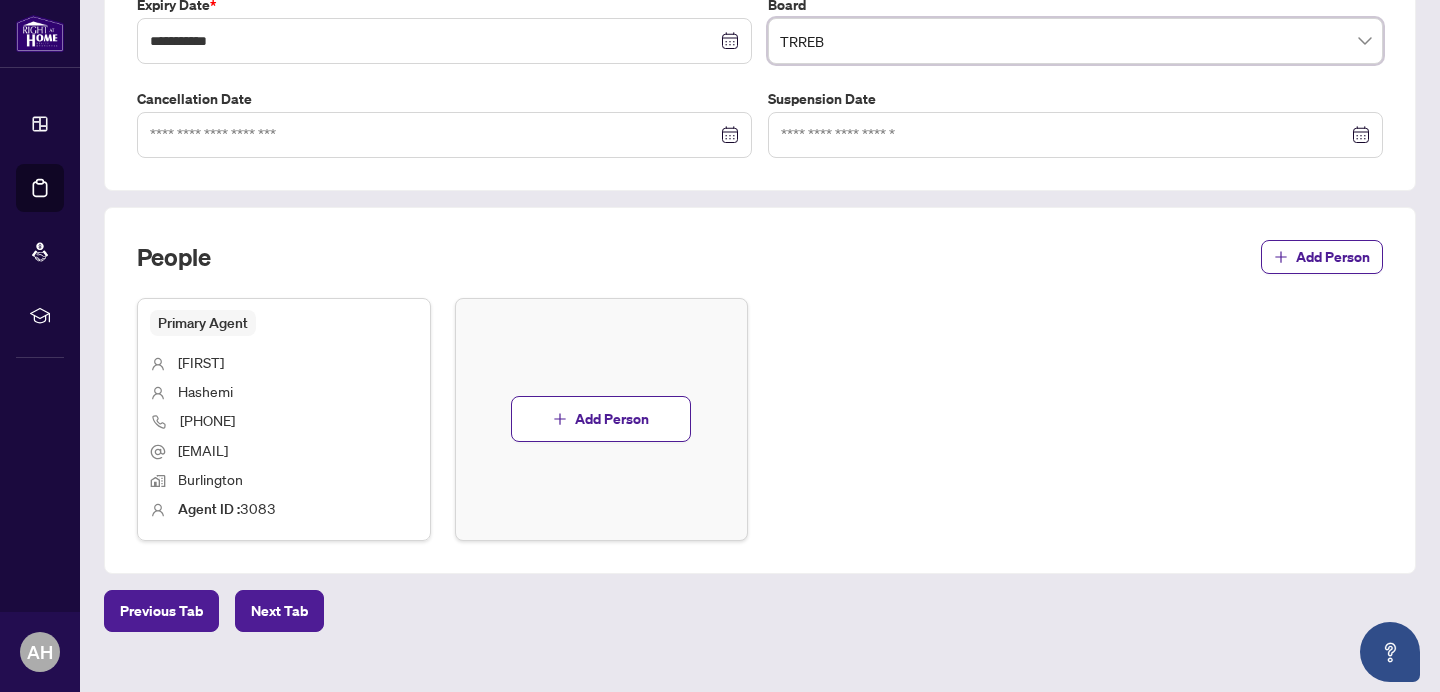 scroll, scrollTop: 588, scrollLeft: 0, axis: vertical 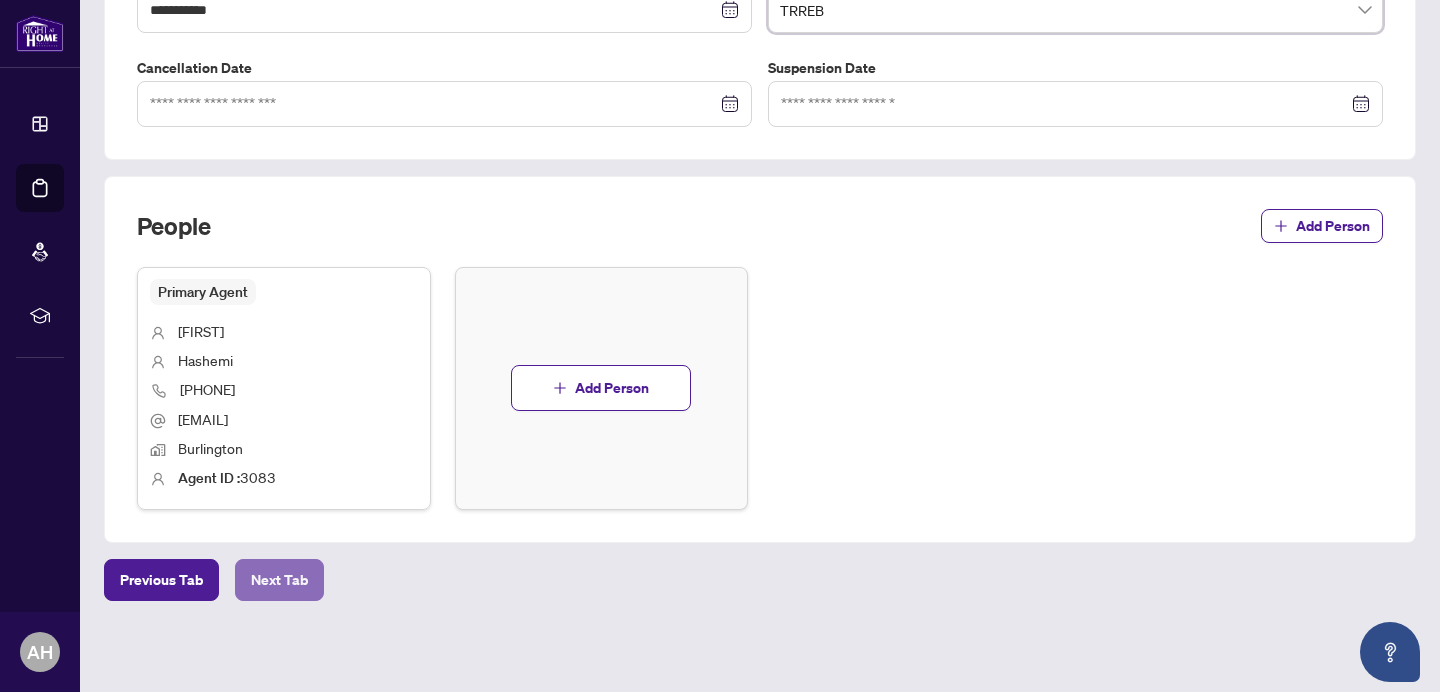 click on "Next Tab" at bounding box center [279, 580] 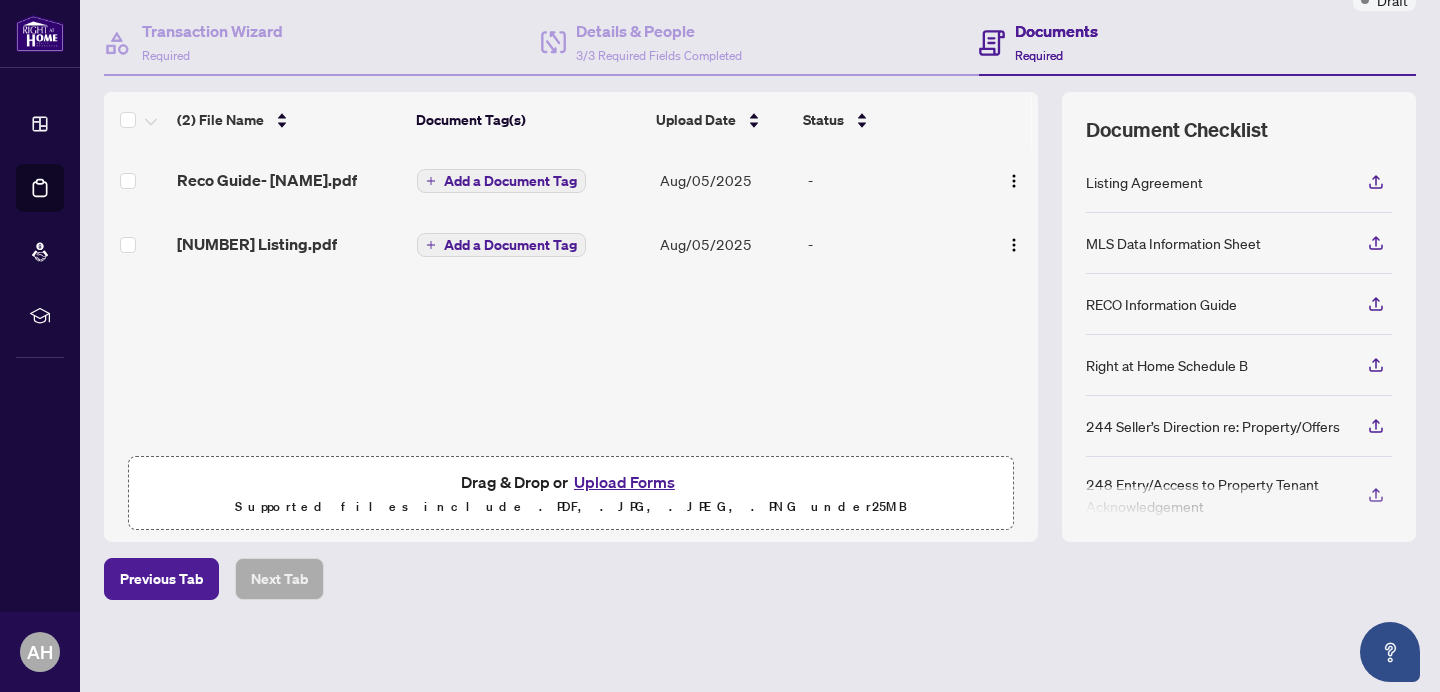 scroll, scrollTop: 0, scrollLeft: 0, axis: both 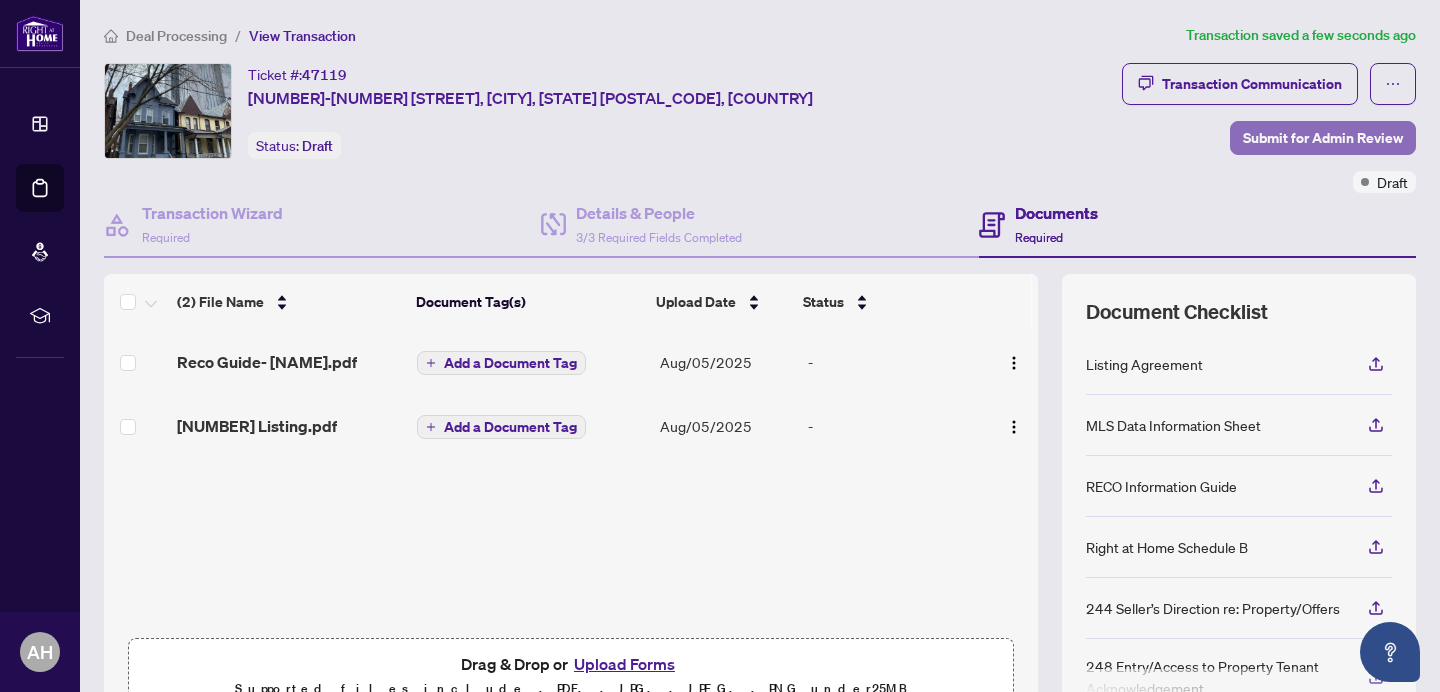 click on "Submit for Admin Review" at bounding box center (1323, 138) 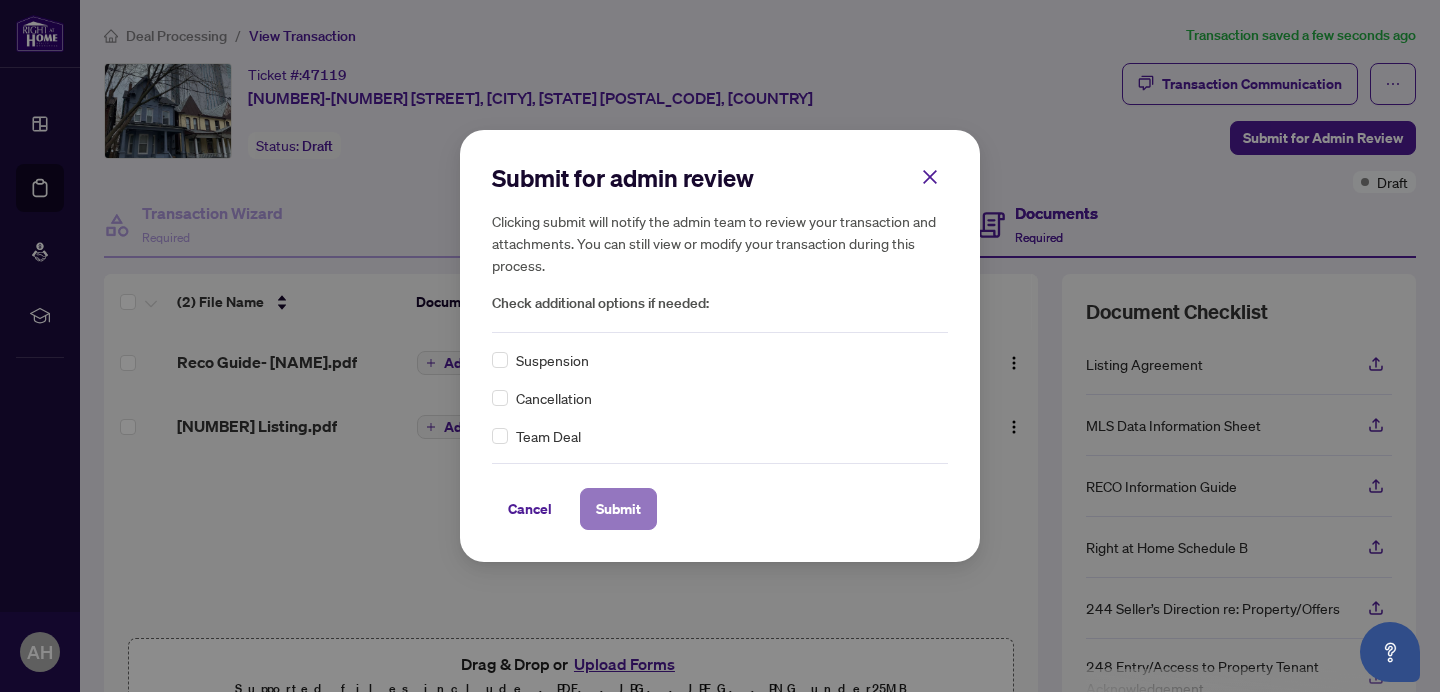 click on "Submit" at bounding box center [618, 509] 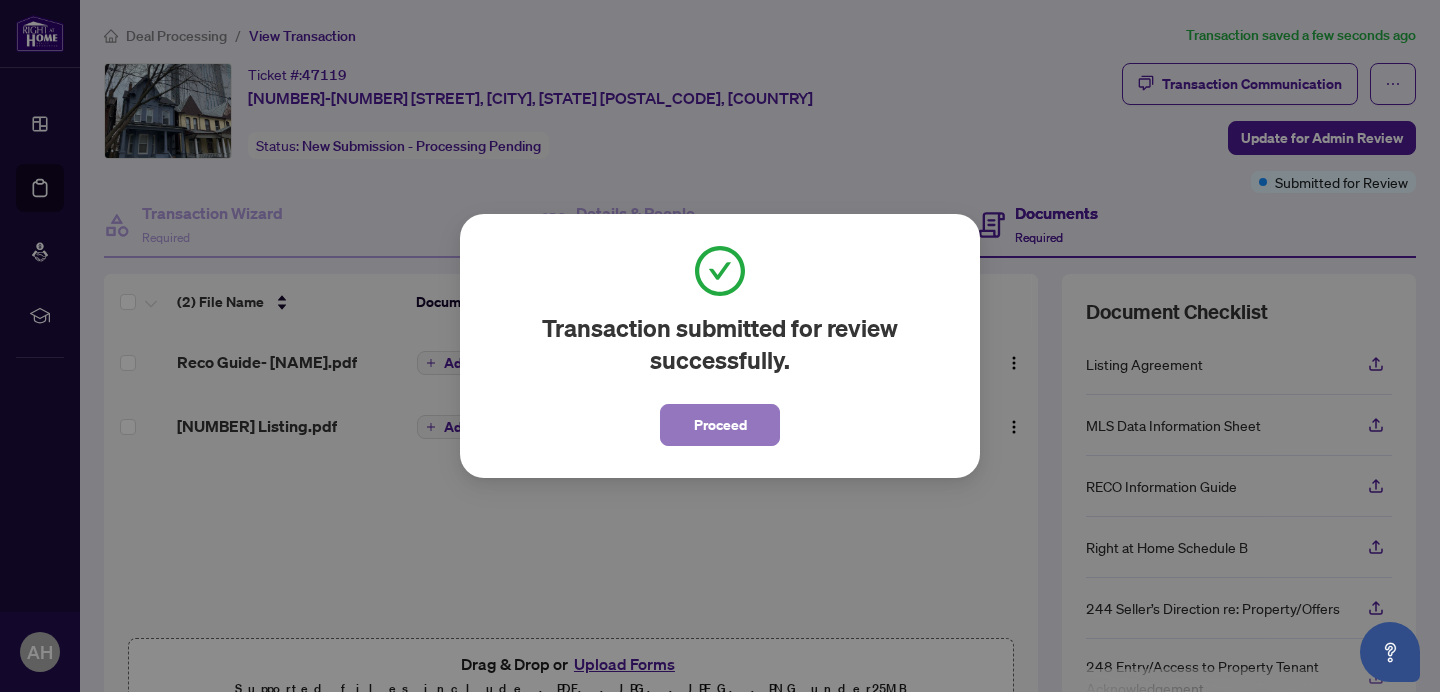 click on "Proceed" at bounding box center [720, 425] 